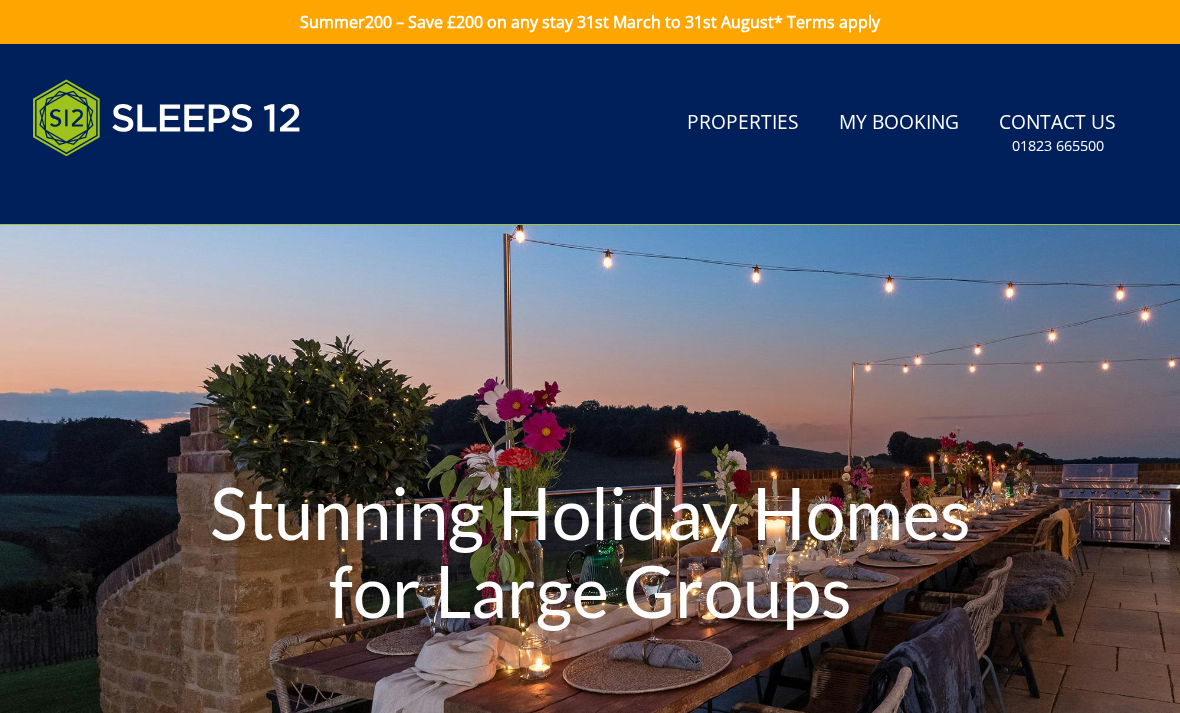 scroll, scrollTop: 0, scrollLeft: 0, axis: both 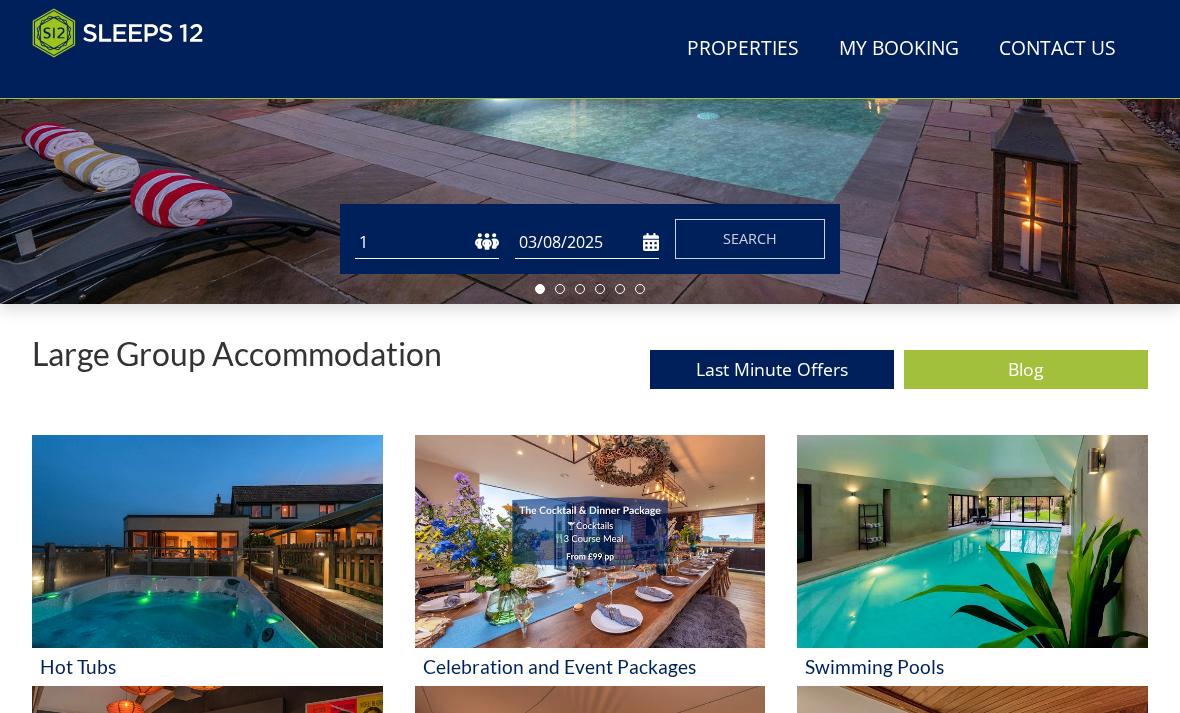click on "1
2
3
4
5
6
7
8
9
10
11
12
13
14
15
16
17
18
19
20
21
22
23
24
25
26
27
28
29
30
31
32" at bounding box center (427, 242) 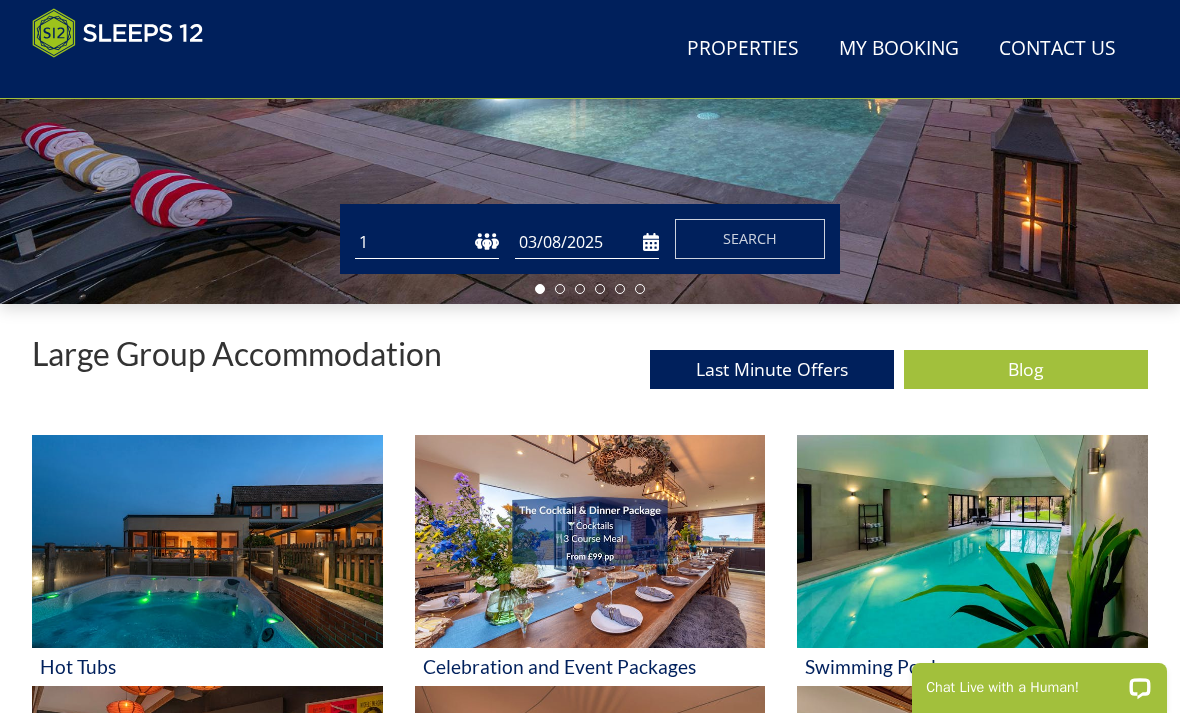 scroll, scrollTop: 0, scrollLeft: 0, axis: both 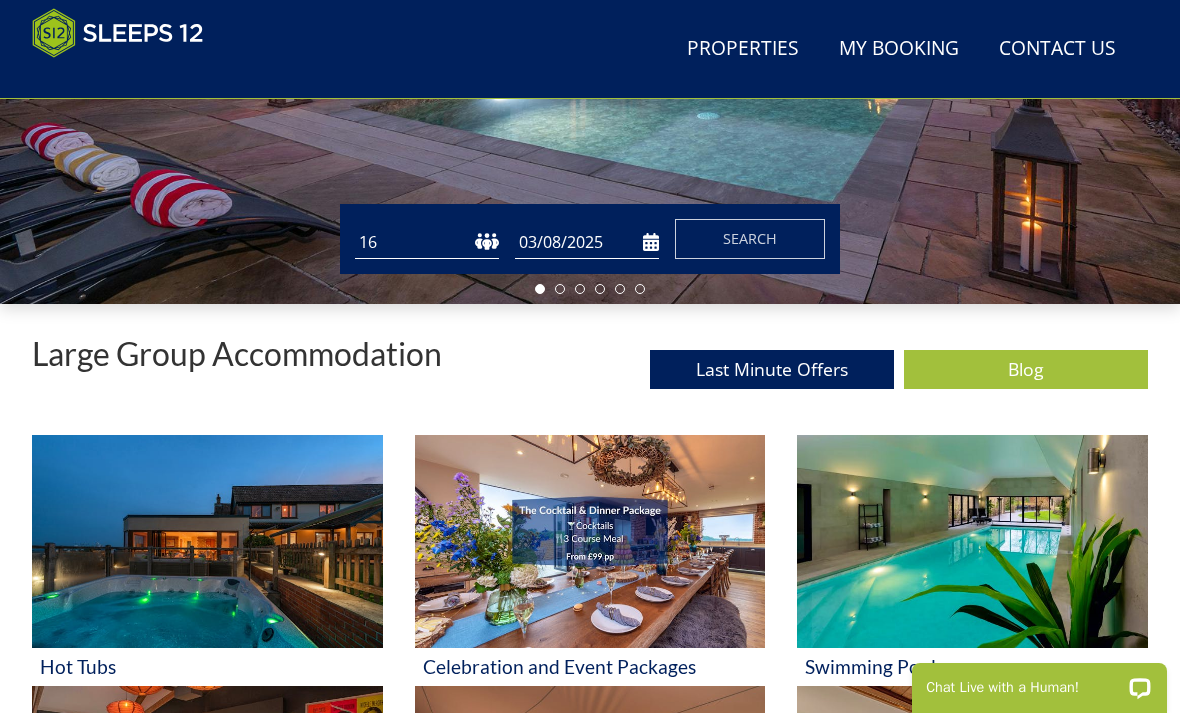 click on "03/08/2025" at bounding box center [587, 242] 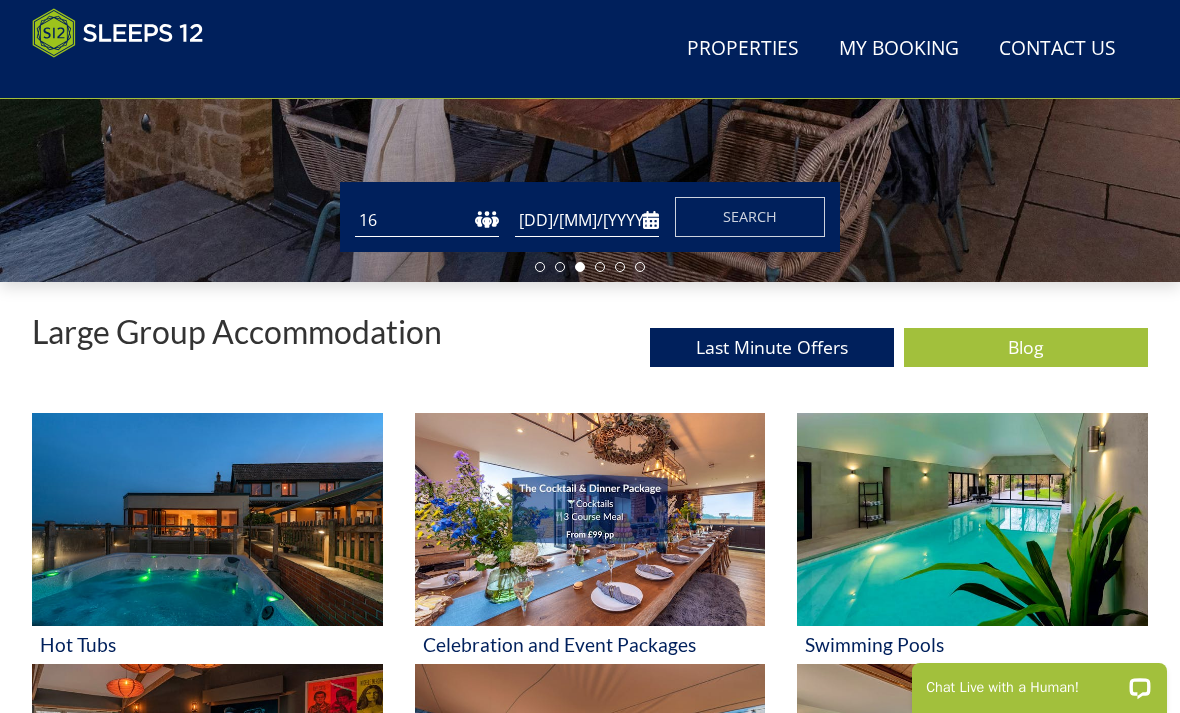 scroll, scrollTop: 507, scrollLeft: 0, axis: vertical 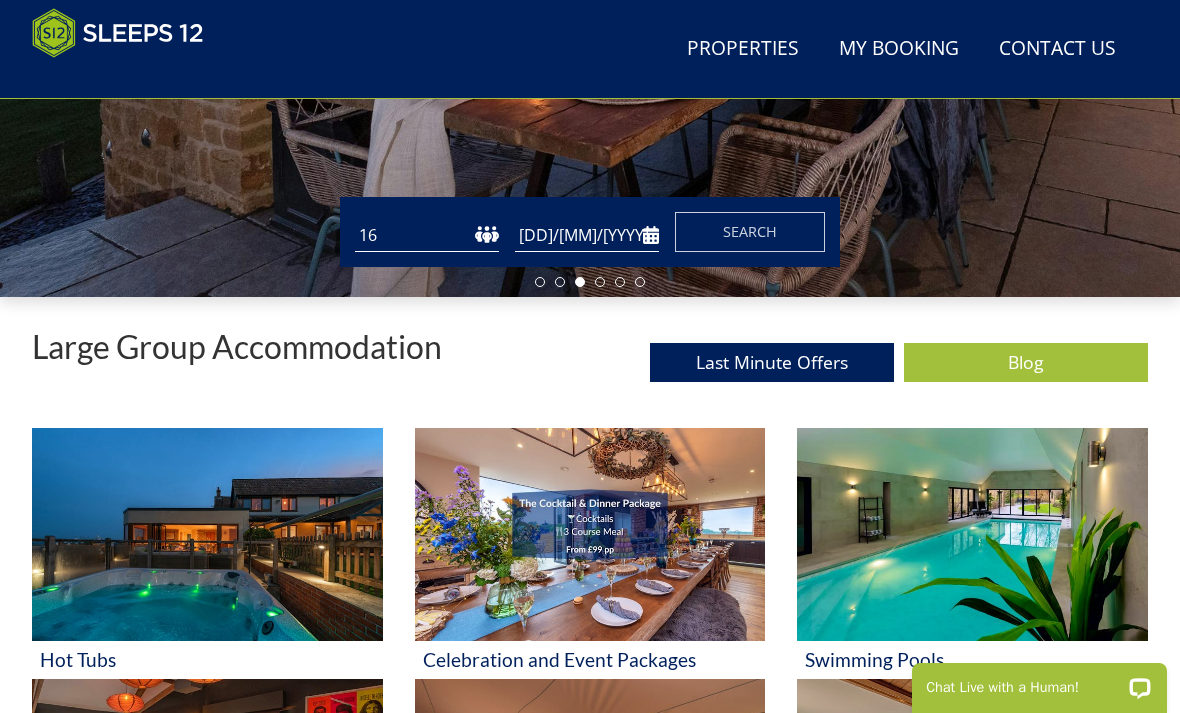 click on "13/02/2026" at bounding box center [587, 235] 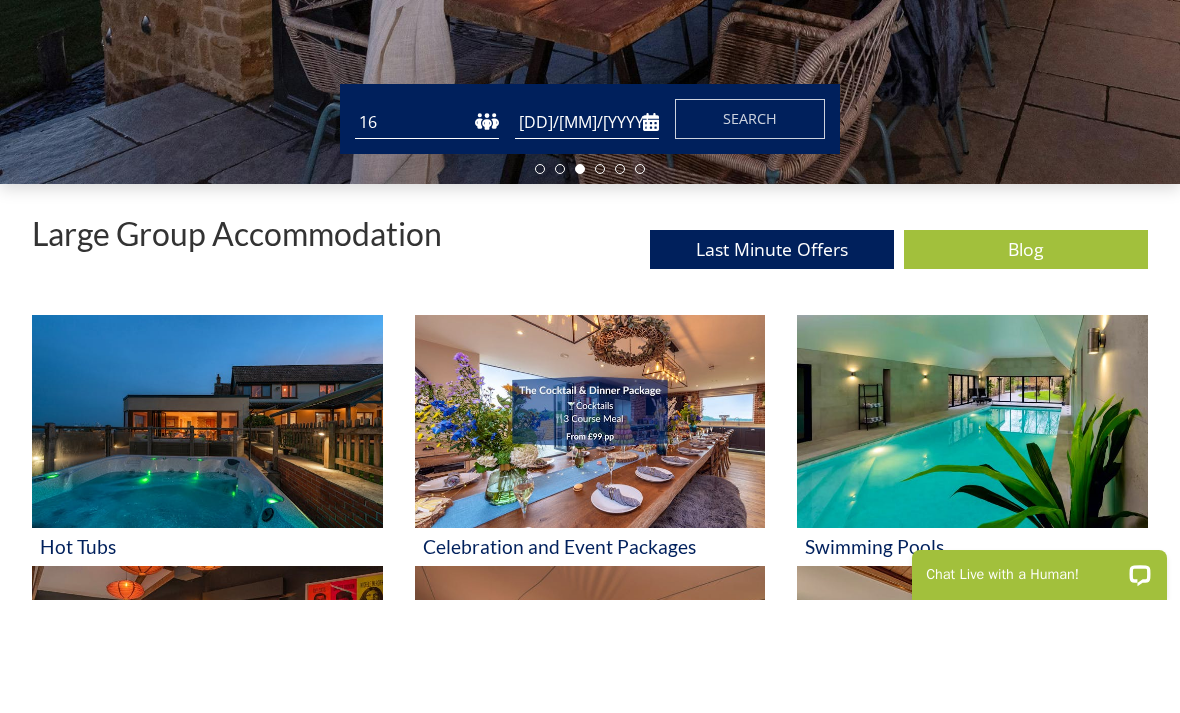 scroll, scrollTop: 620, scrollLeft: 0, axis: vertical 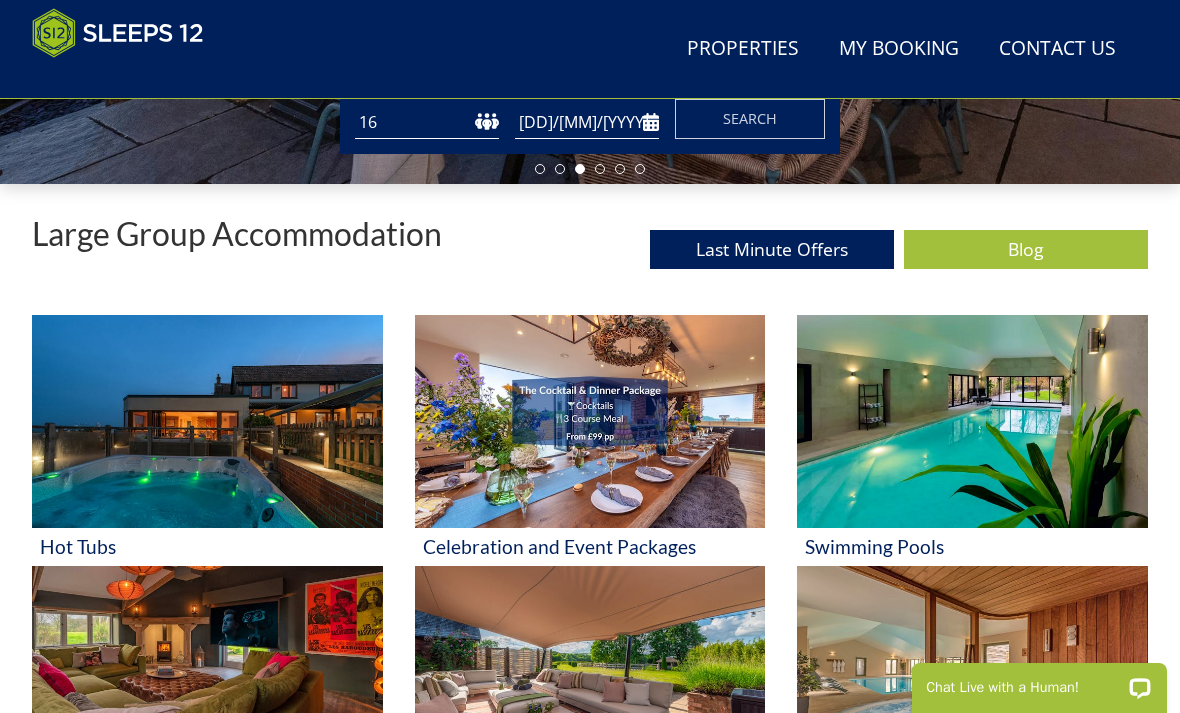 click on "Large Group Accommodation
Last Minute Offers
Blog" at bounding box center [590, 249] 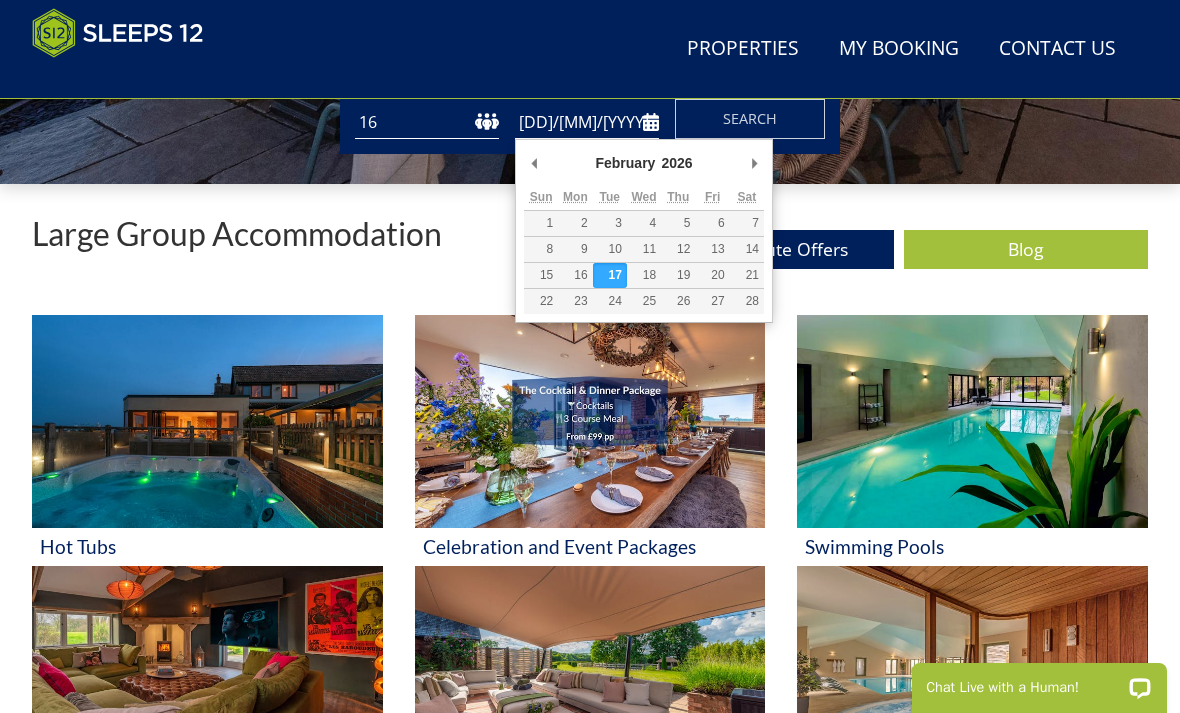 type on "13/02/2026" 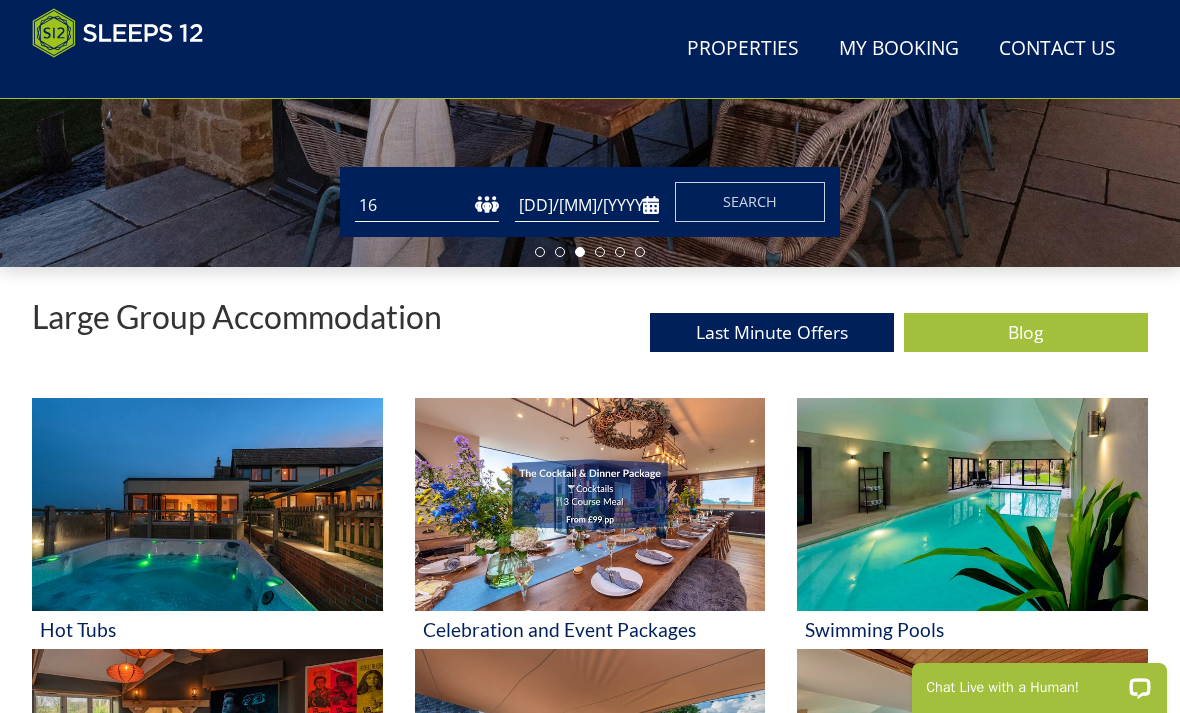 scroll, scrollTop: 529, scrollLeft: 0, axis: vertical 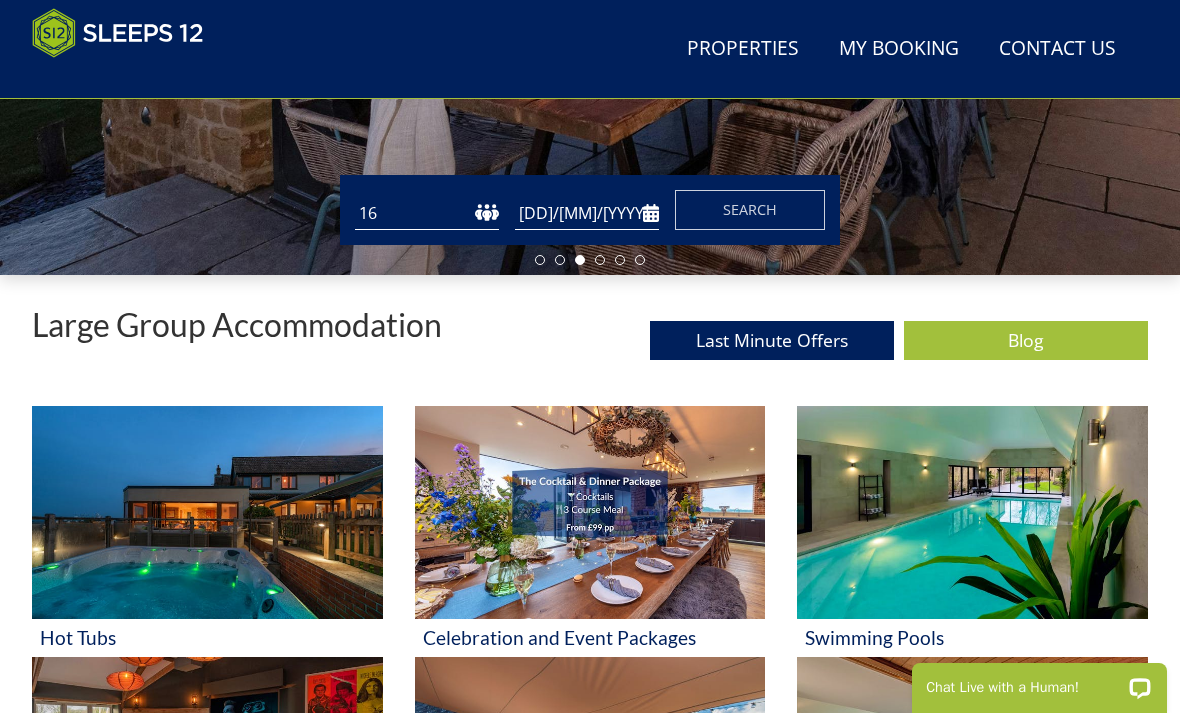 click on "Search" at bounding box center [750, 209] 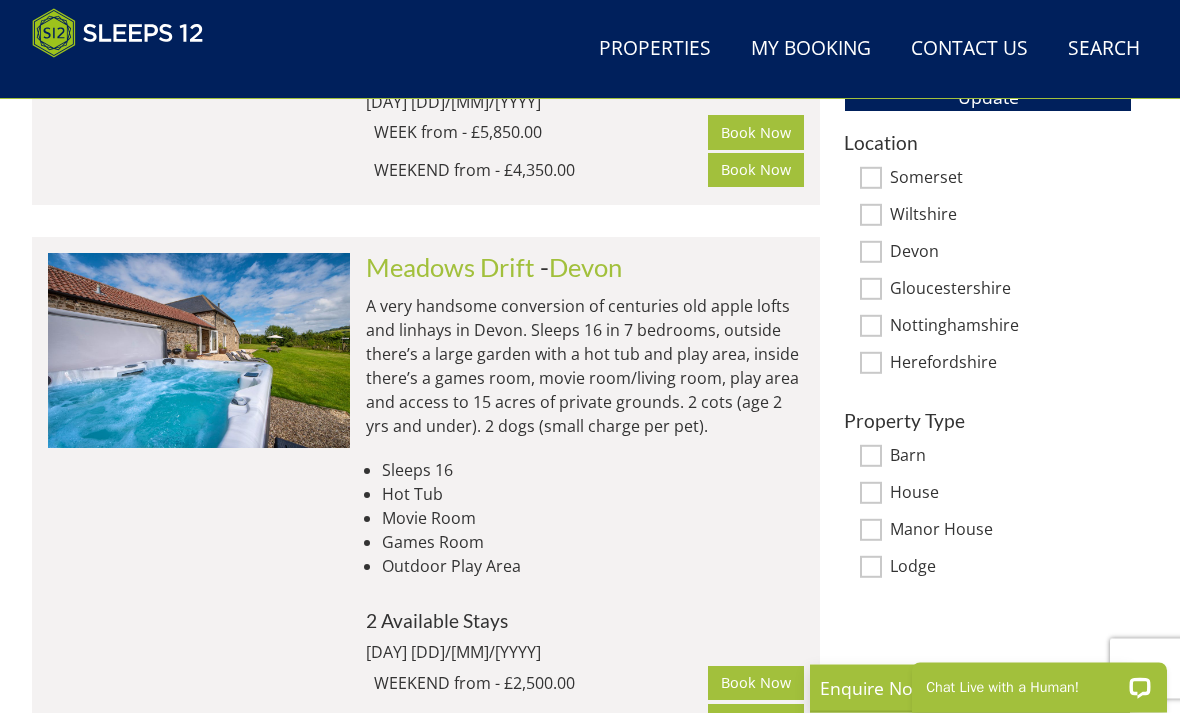 scroll, scrollTop: 1248, scrollLeft: 0, axis: vertical 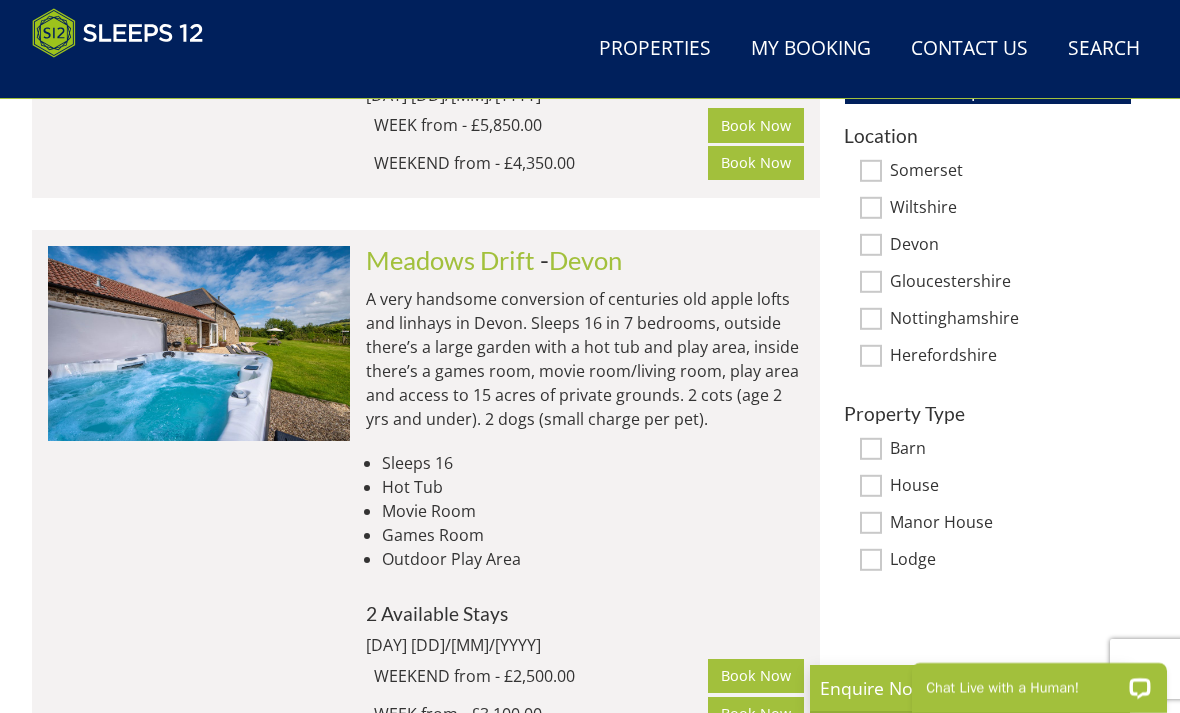 click on "Gloucestershire" at bounding box center (871, 282) 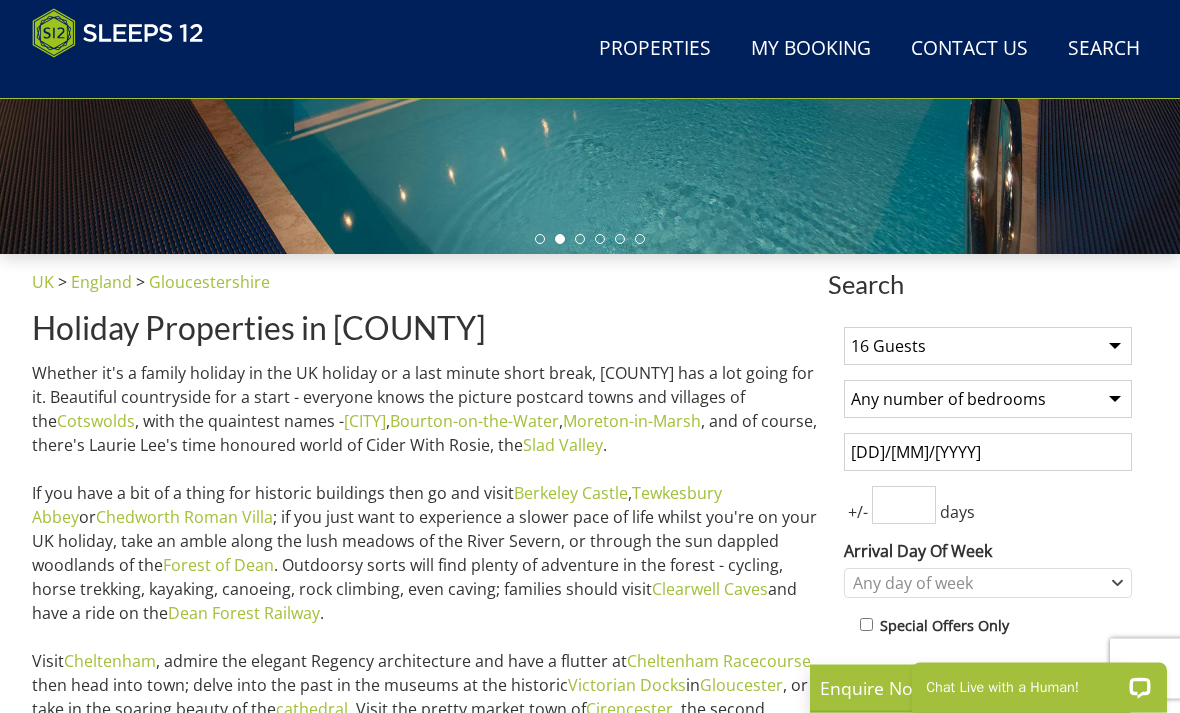 scroll, scrollTop: 541, scrollLeft: 0, axis: vertical 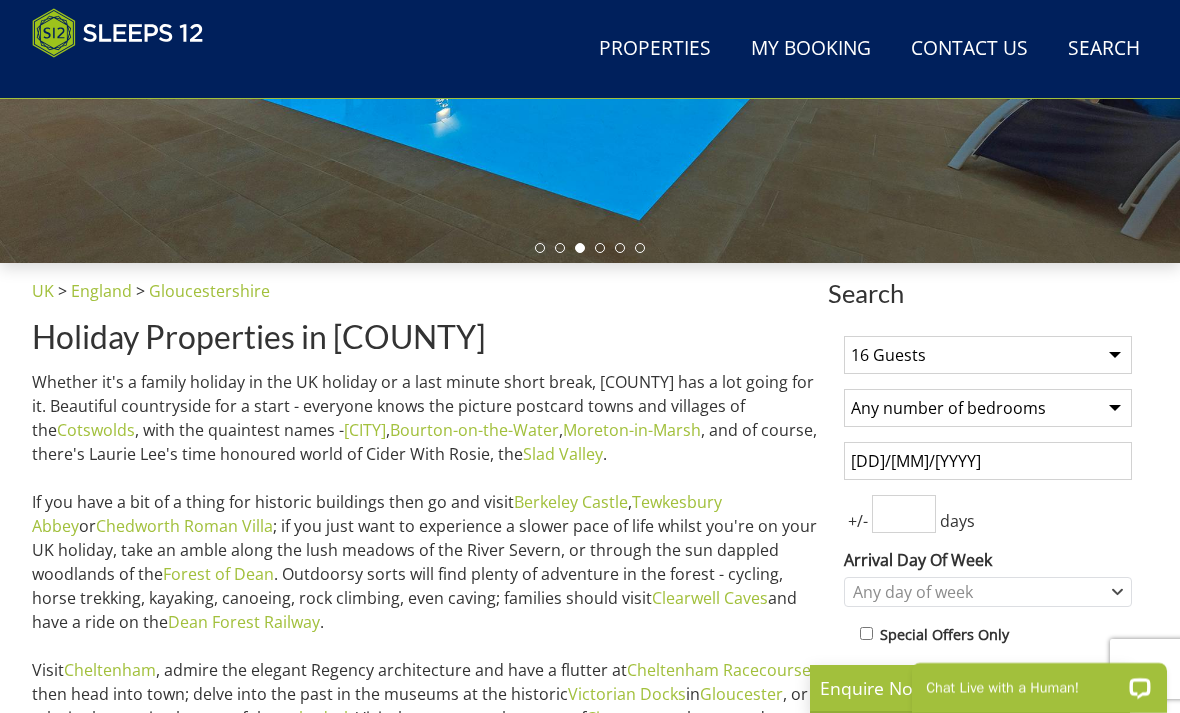 click on "13/02/2026" at bounding box center [988, 461] 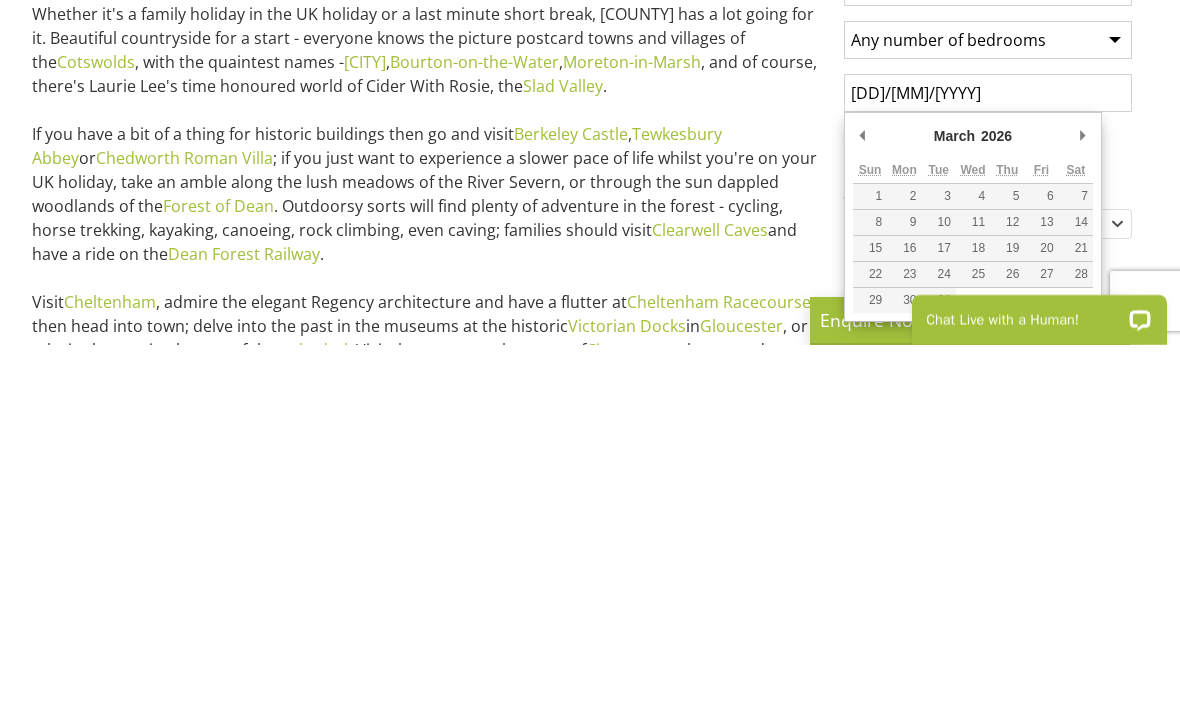 type on "06/03/2026" 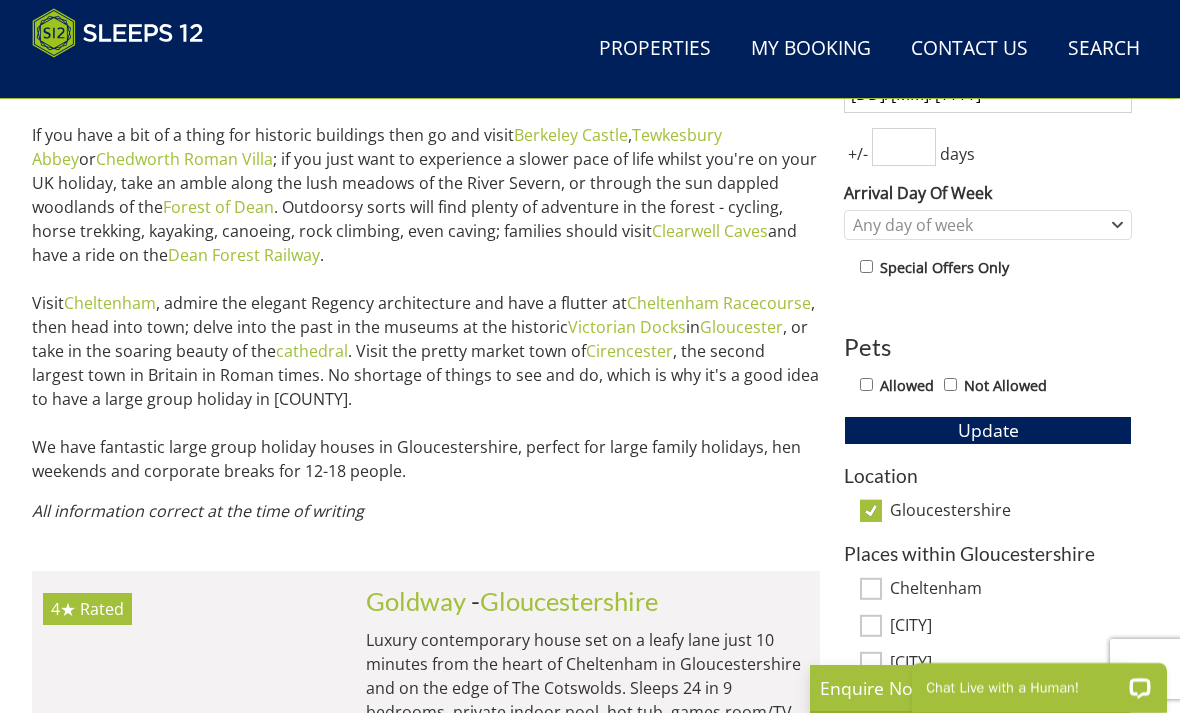 scroll, scrollTop: 907, scrollLeft: 0, axis: vertical 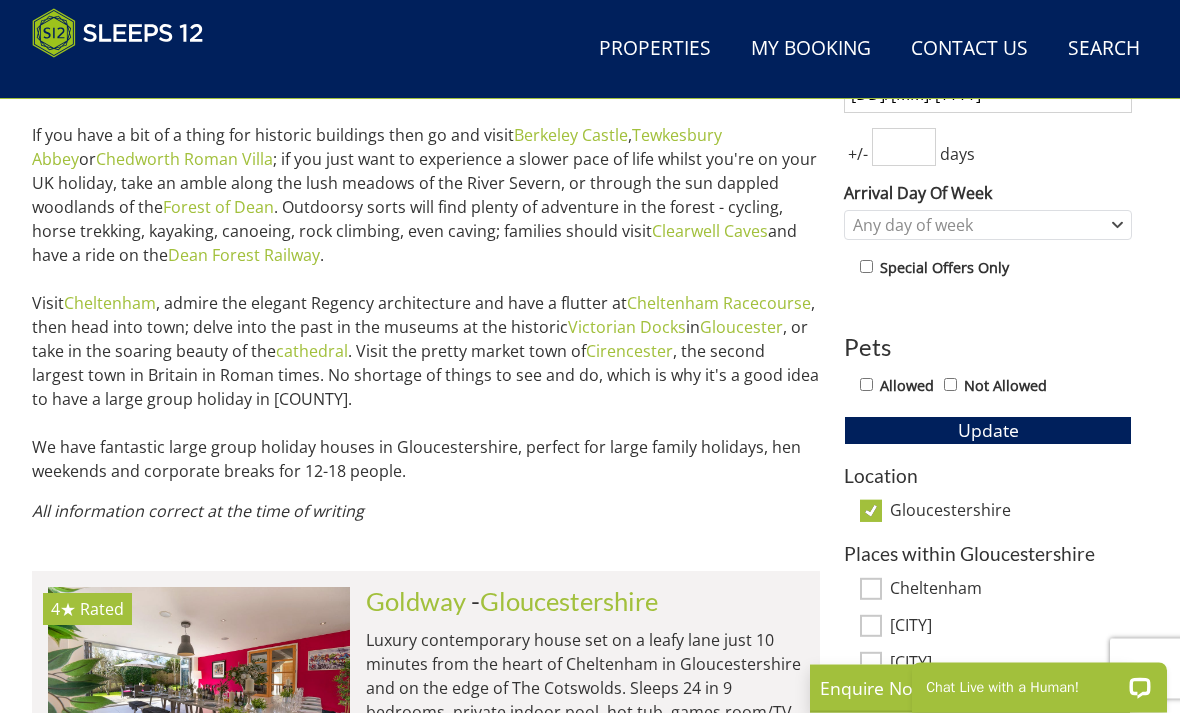 click on "Update" at bounding box center (988, 431) 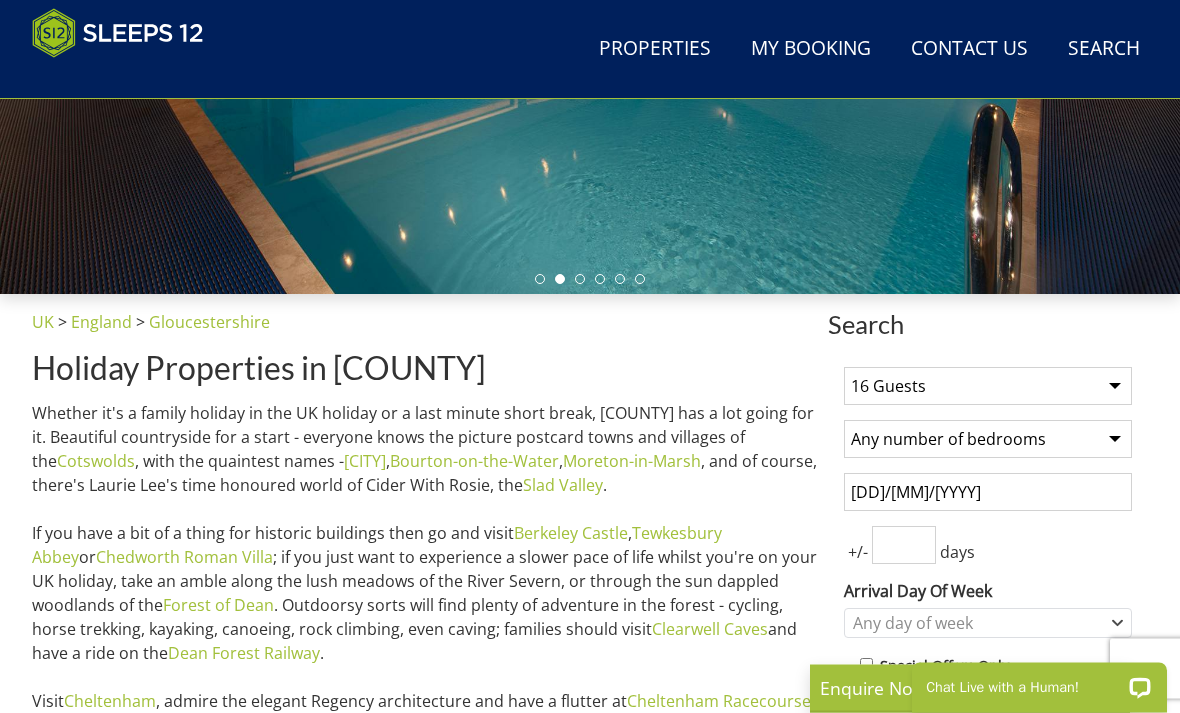 scroll, scrollTop: 506, scrollLeft: 0, axis: vertical 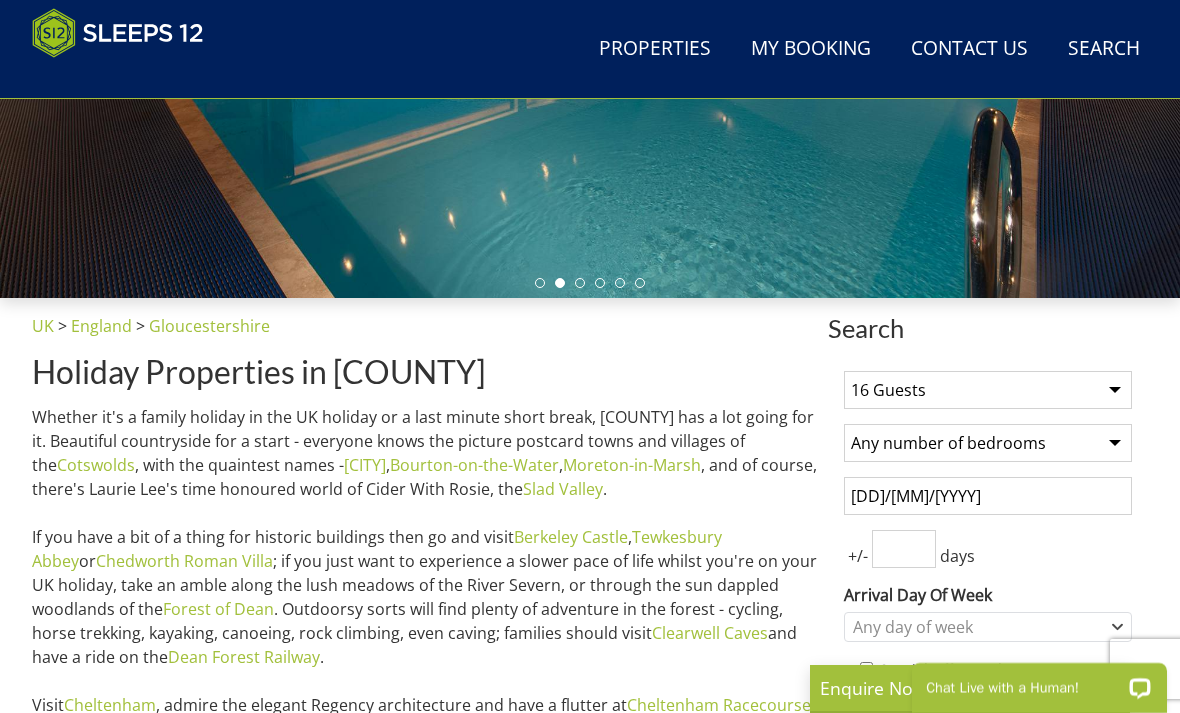 click on "1 Guest
2 Guests
3 Guests
4 Guests
5 Guests
6 Guests
7 Guests
8 Guests
9 Guests
10 Guests
11 Guests
12 Guests
13 Guests
14 Guests
15 Guests
16 Guests
17 Guests
18 Guests
19 Guests
20 Guests
21 Guests
22 Guests
23 Guests
24 Guests
25 Guests
26 Guests
27 Guests
28 Guests
29 Guests
30 Guests
31 Guests
32 Guests" at bounding box center (988, 390) 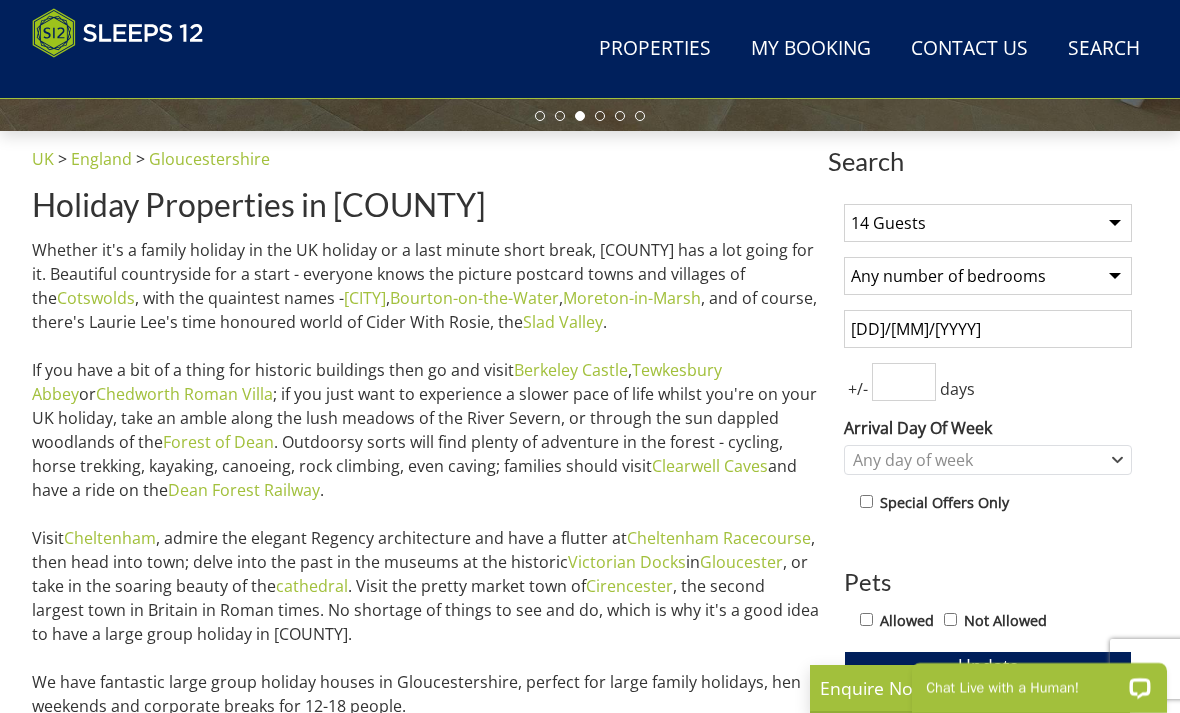 scroll, scrollTop: 777, scrollLeft: 0, axis: vertical 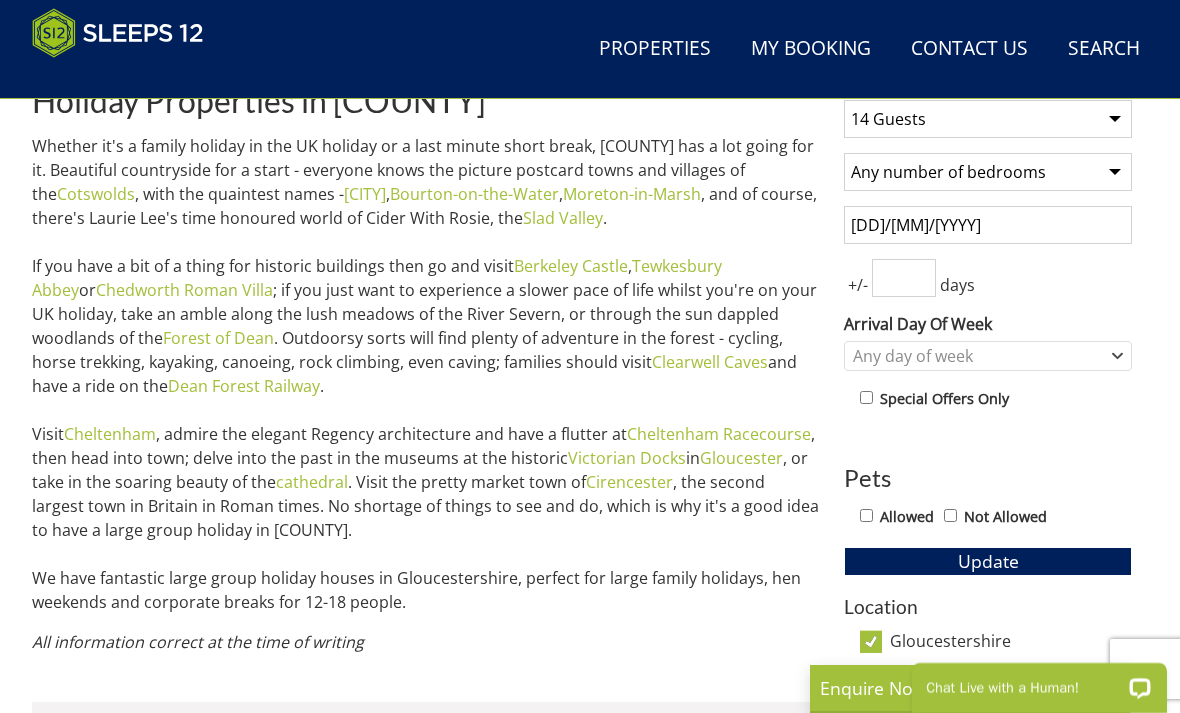 click on "Any number of bedrooms
4 Bedrooms
5 Bedrooms
6 Bedrooms
7 Bedrooms
8 Bedrooms
9 Bedrooms
10 Bedrooms
11 Bedrooms
12 Bedrooms
13 Bedrooms
14 Bedrooms
15 Bedrooms
16 Bedrooms" at bounding box center [988, 172] 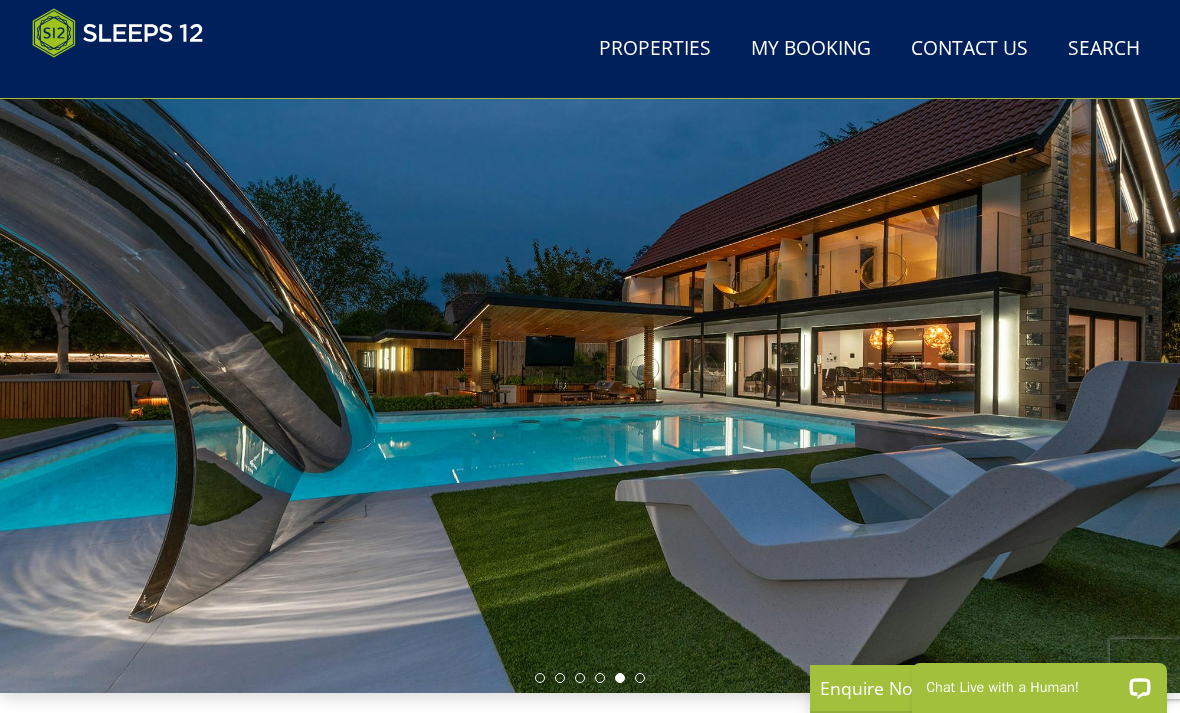 scroll, scrollTop: 0, scrollLeft: 0, axis: both 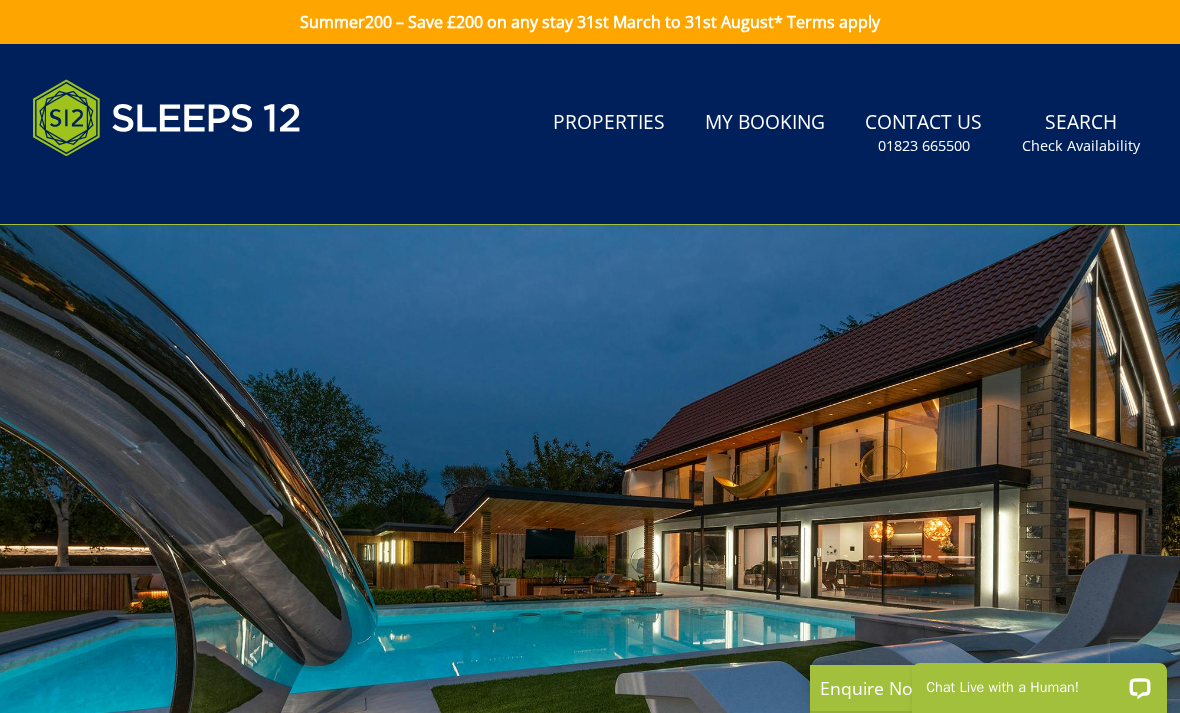 click on "Properties" at bounding box center [609, 123] 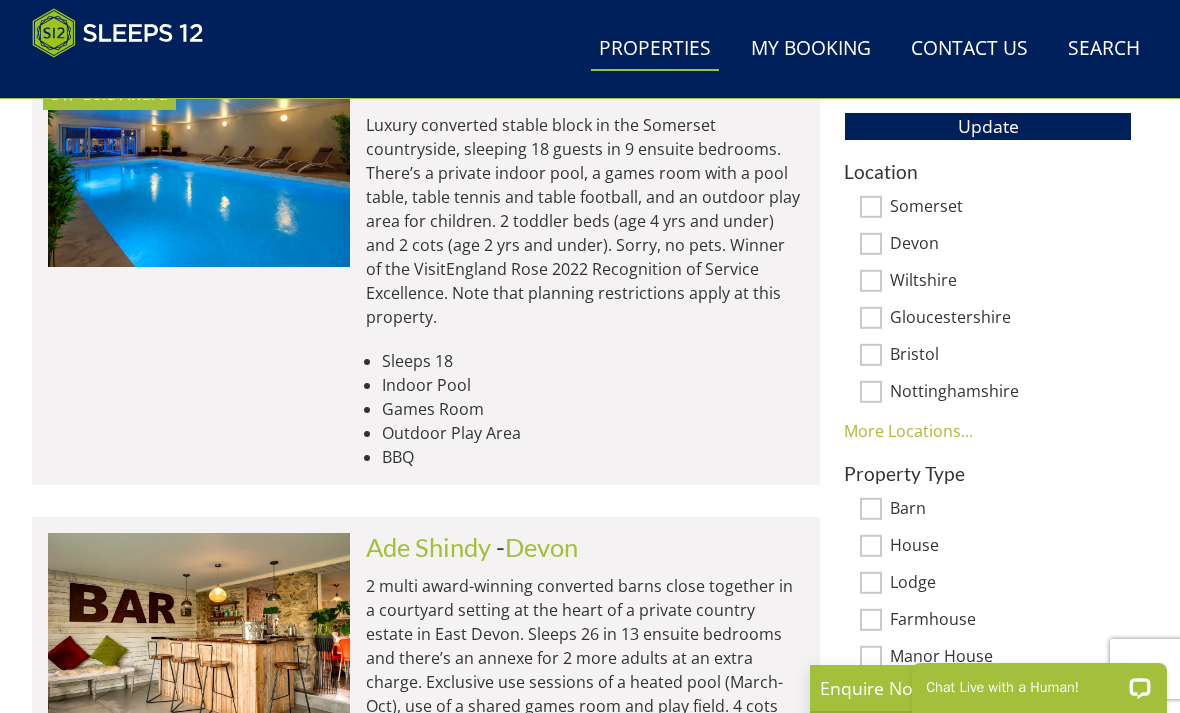 scroll, scrollTop: 1213, scrollLeft: 0, axis: vertical 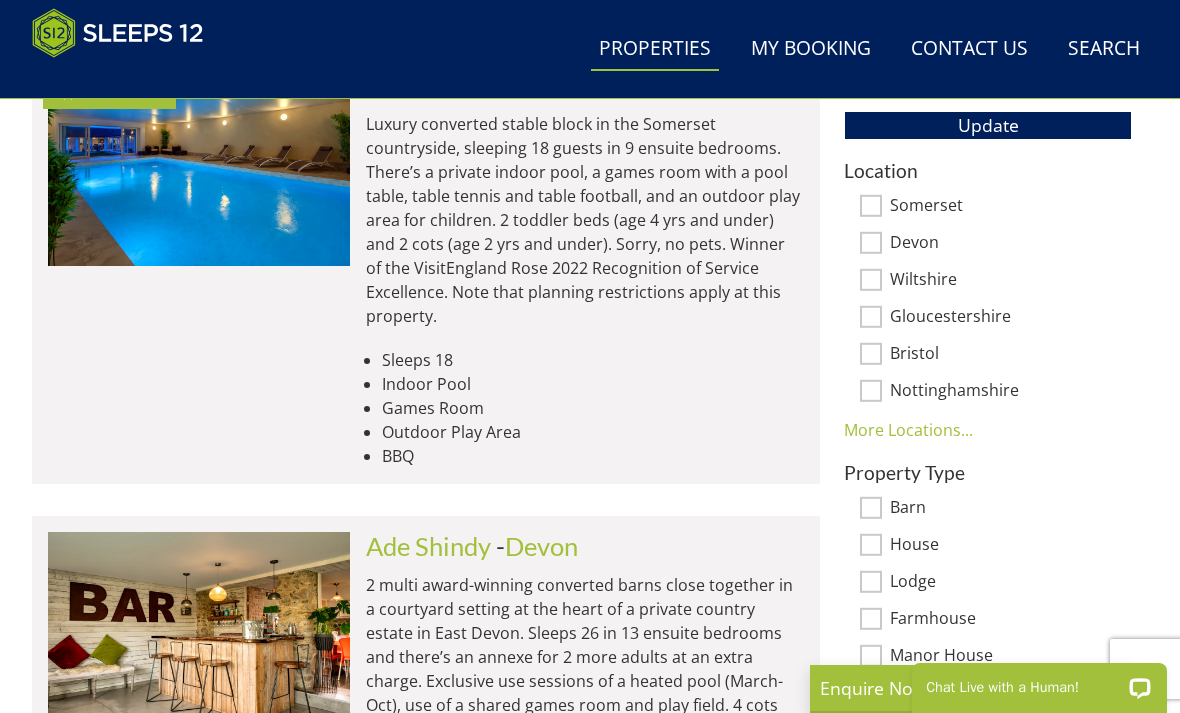 click on "Gloucestershire" at bounding box center (871, 317) 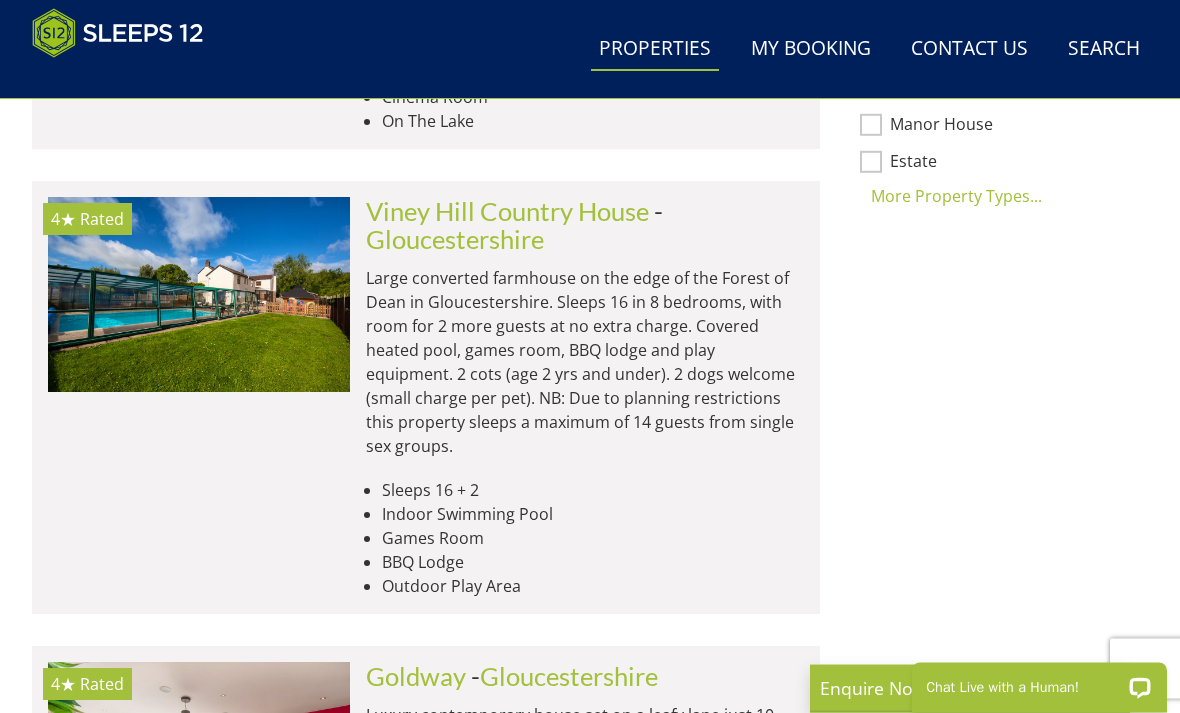scroll, scrollTop: 1687, scrollLeft: 0, axis: vertical 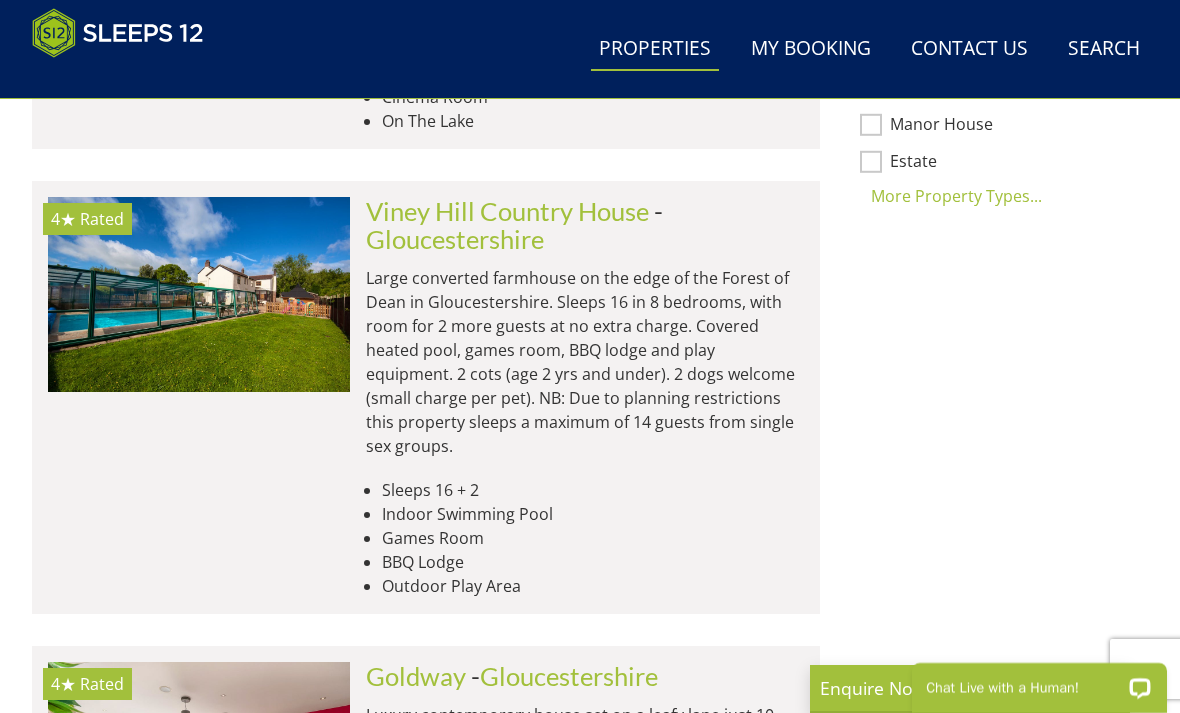 click on "Gloucestershire" at bounding box center (455, 239) 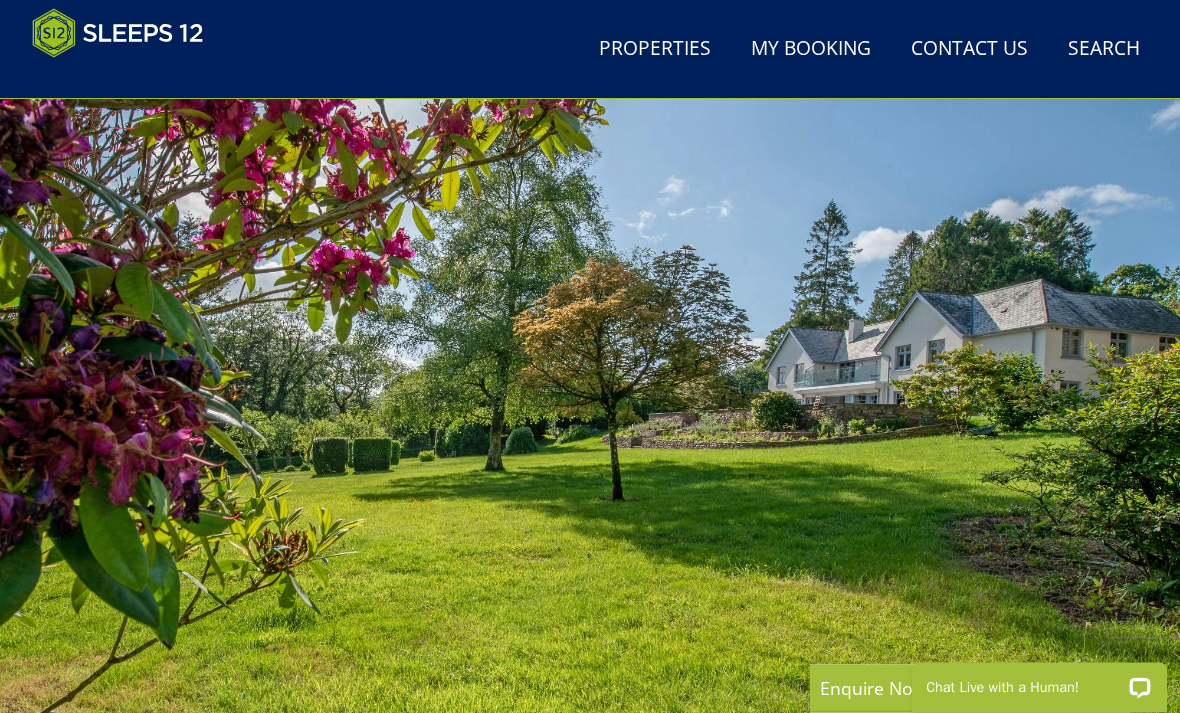 scroll, scrollTop: 0, scrollLeft: 0, axis: both 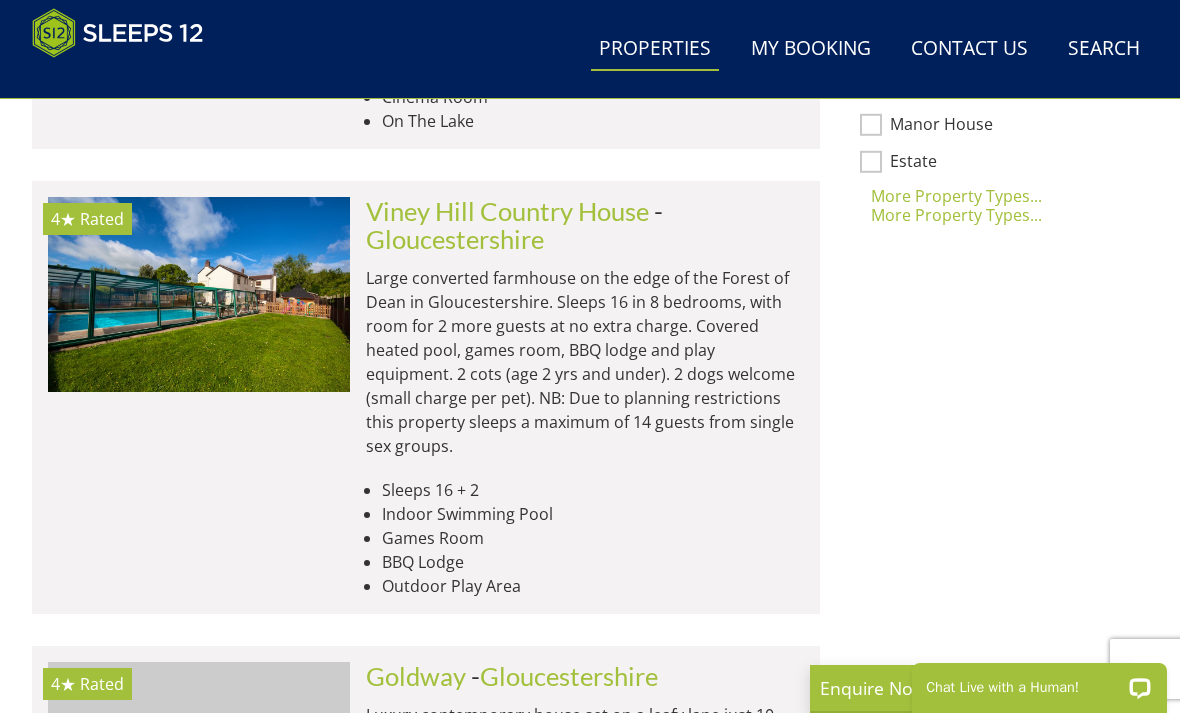 click on "Viney Hill Country House" at bounding box center [507, 211] 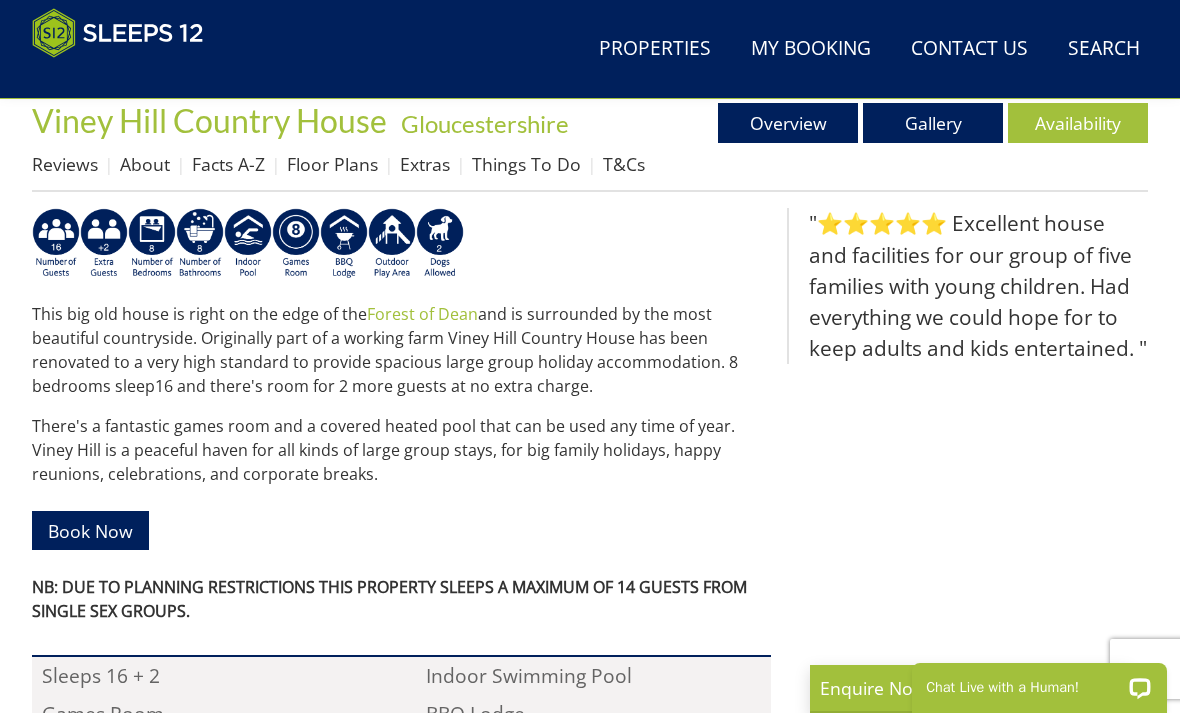 scroll, scrollTop: 790, scrollLeft: 0, axis: vertical 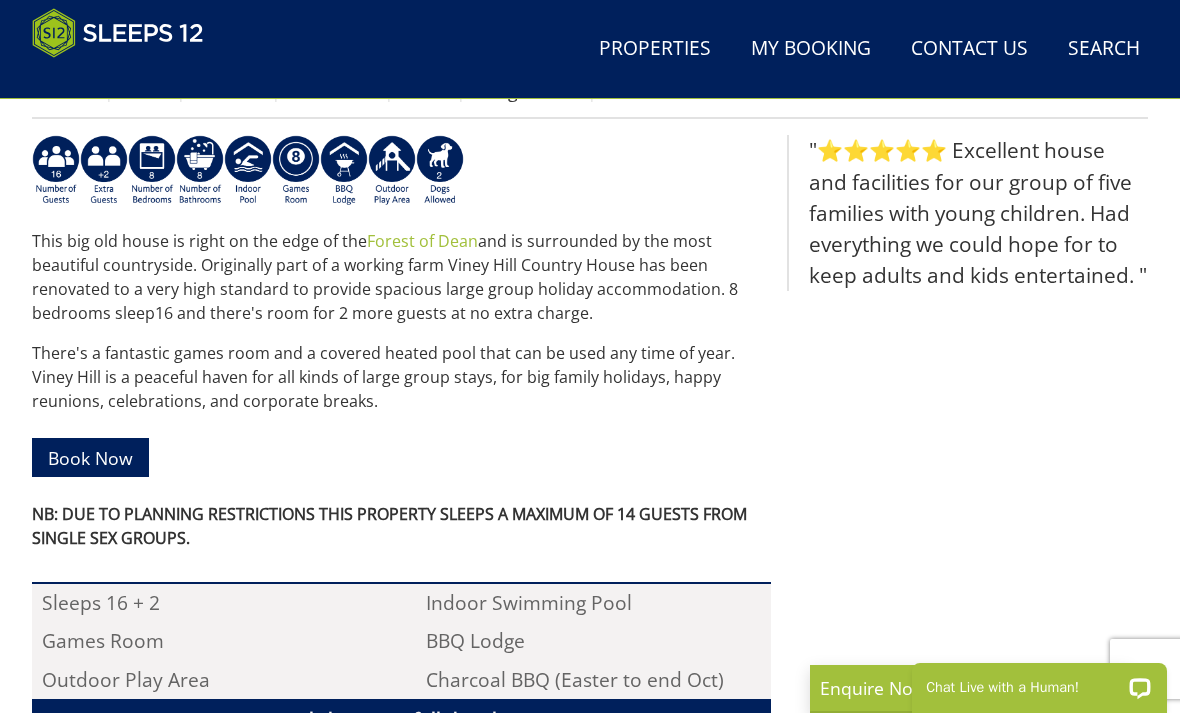 click on "Click to view full details" at bounding box center [401, 721] 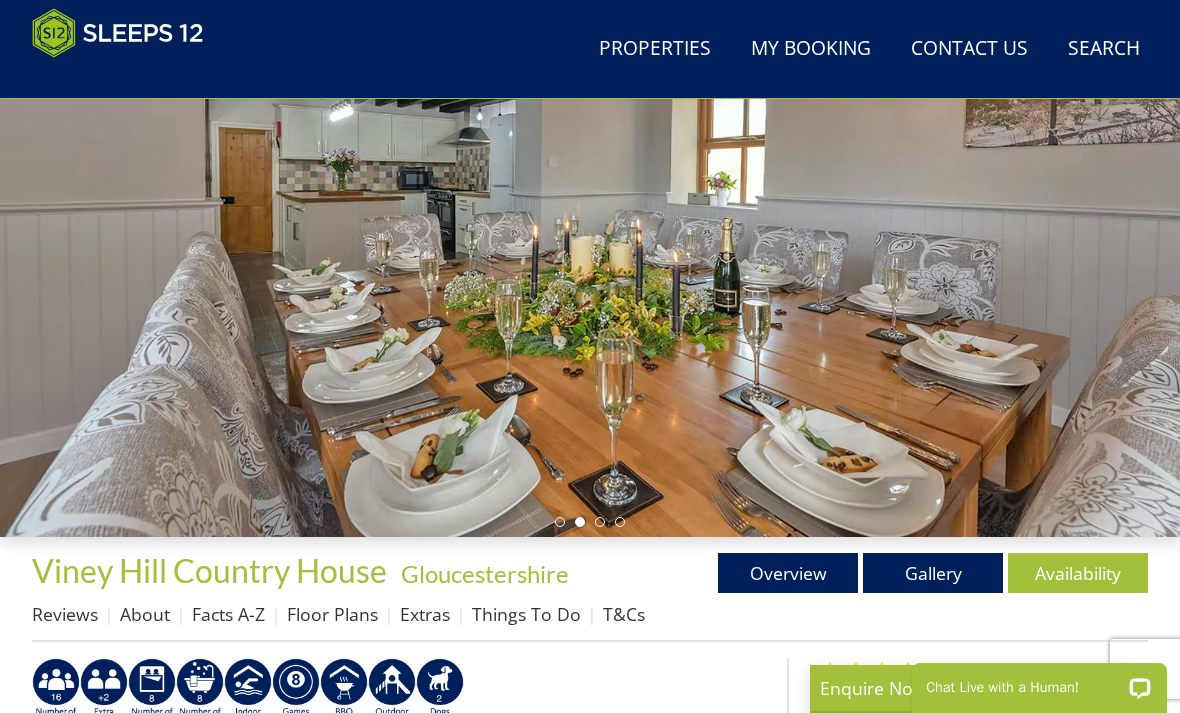scroll, scrollTop: 263, scrollLeft: 0, axis: vertical 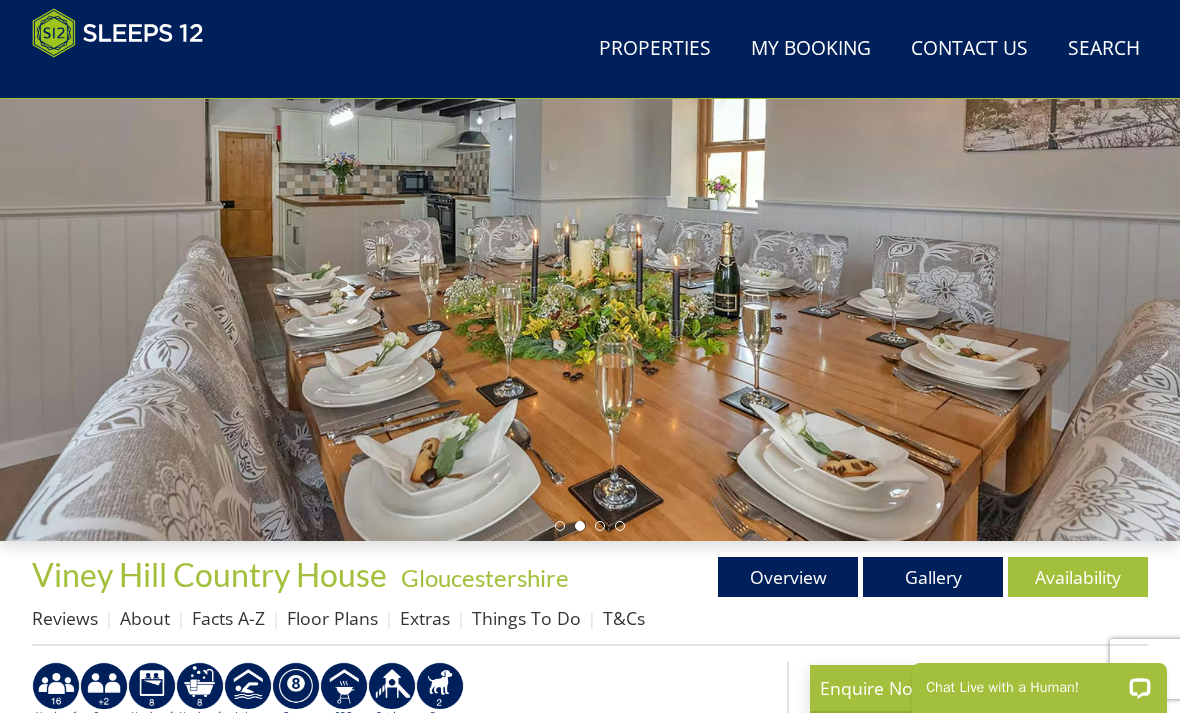 click on "Overview" at bounding box center (788, 577) 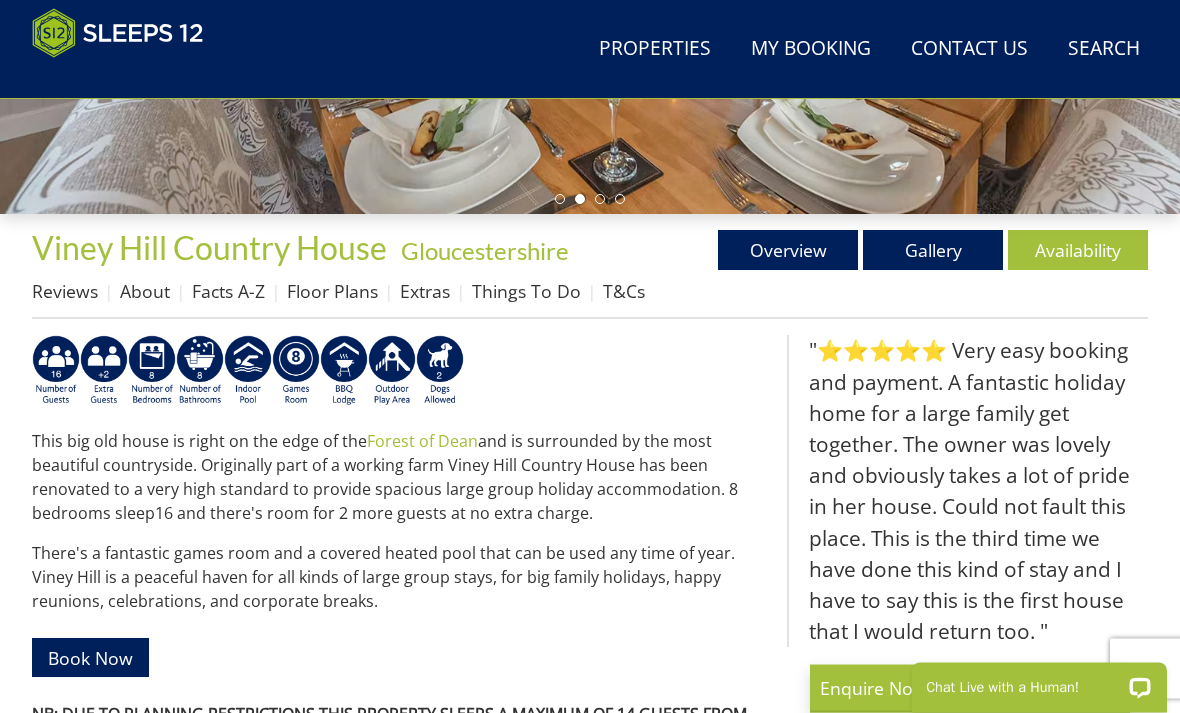 scroll, scrollTop: 590, scrollLeft: 0, axis: vertical 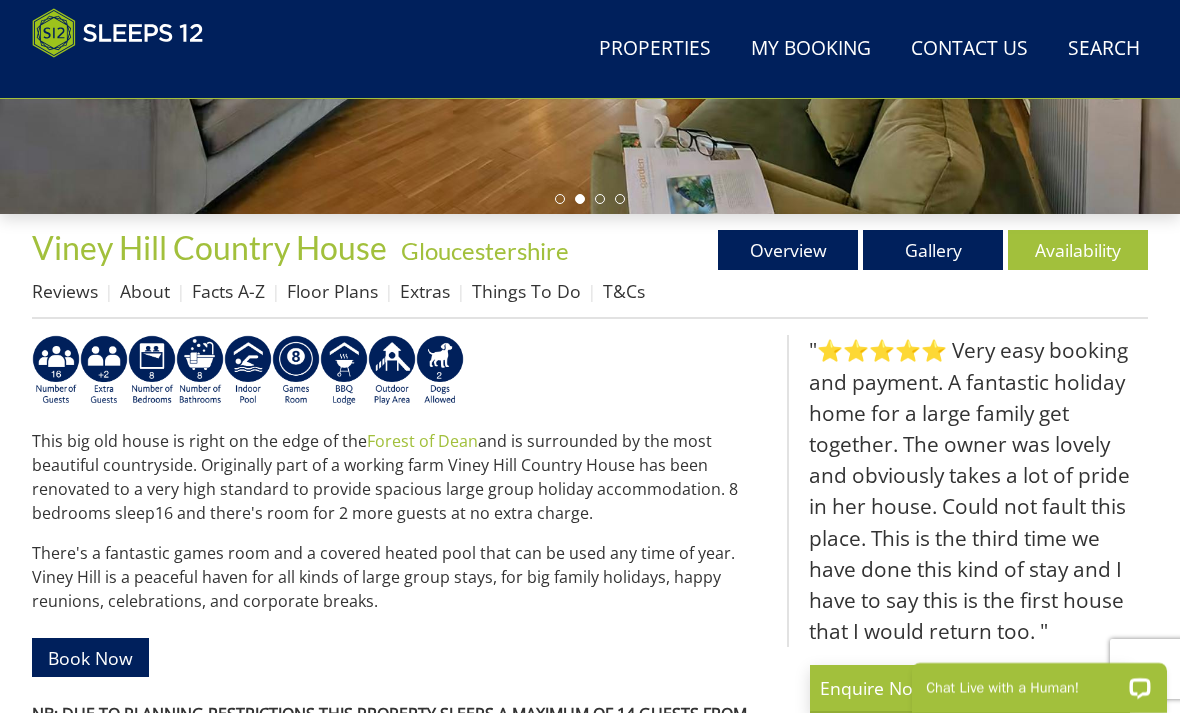 click on "Availability" at bounding box center (1078, 250) 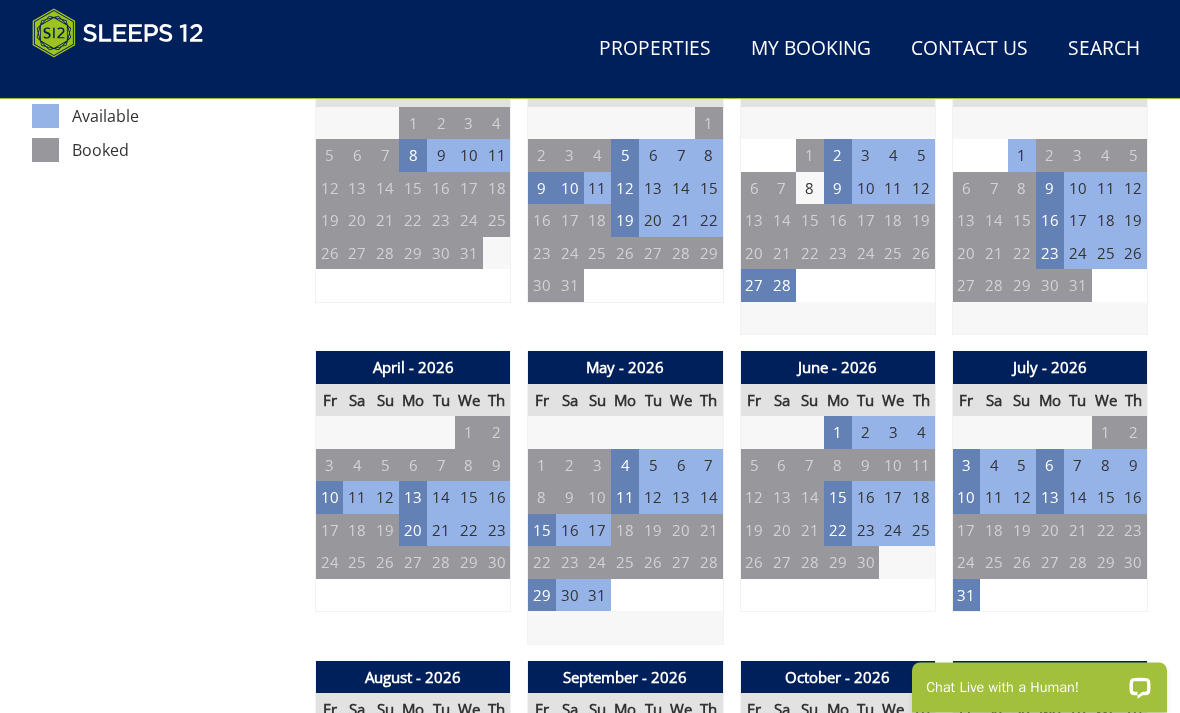 scroll, scrollTop: 1193, scrollLeft: 0, axis: vertical 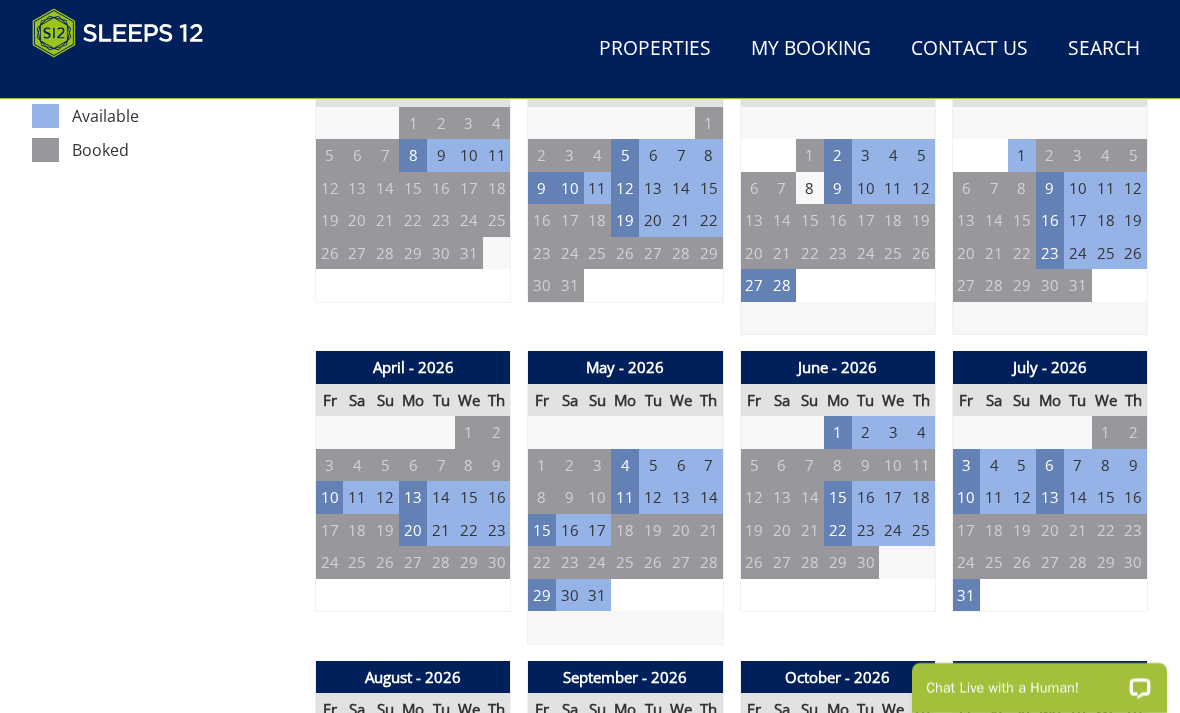 click on "10" at bounding box center [330, 497] 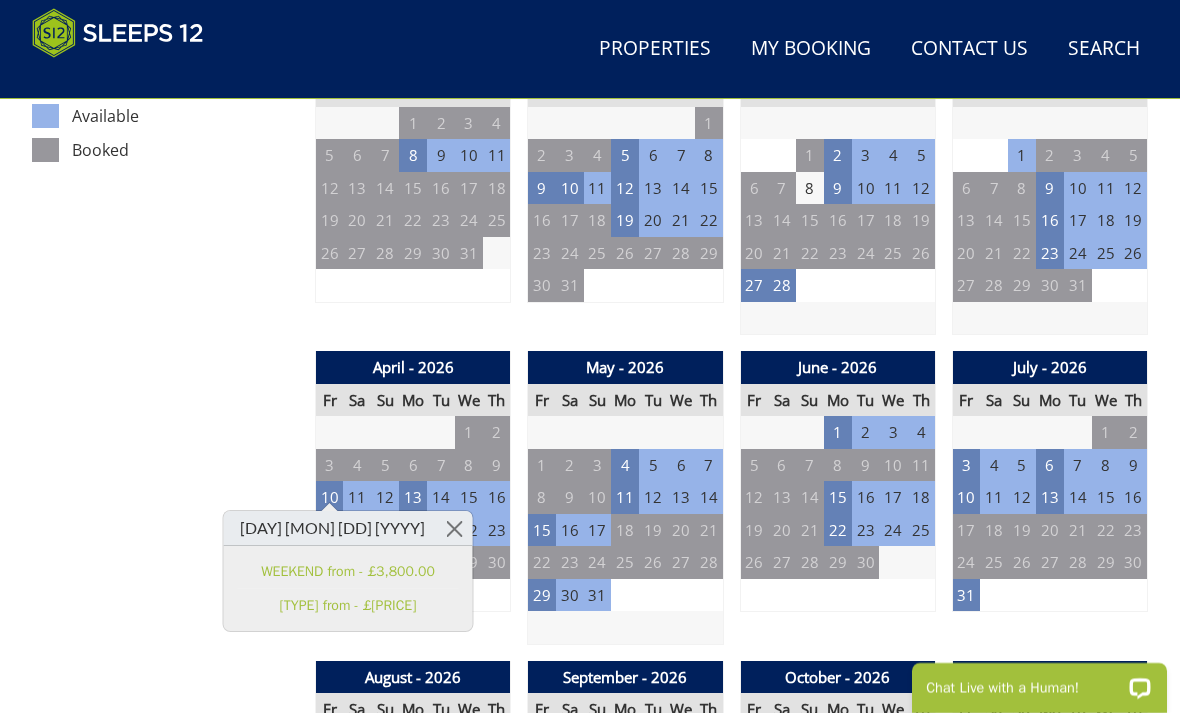 click on "13" at bounding box center [413, 497] 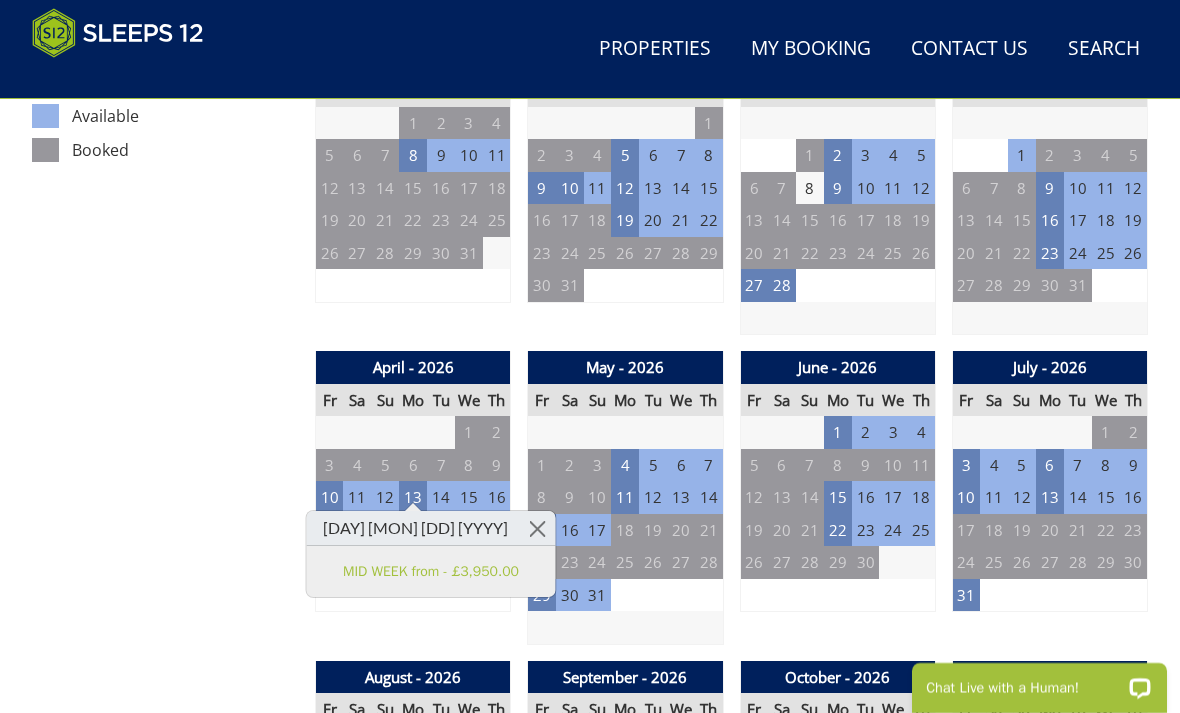 click on "10" at bounding box center (330, 497) 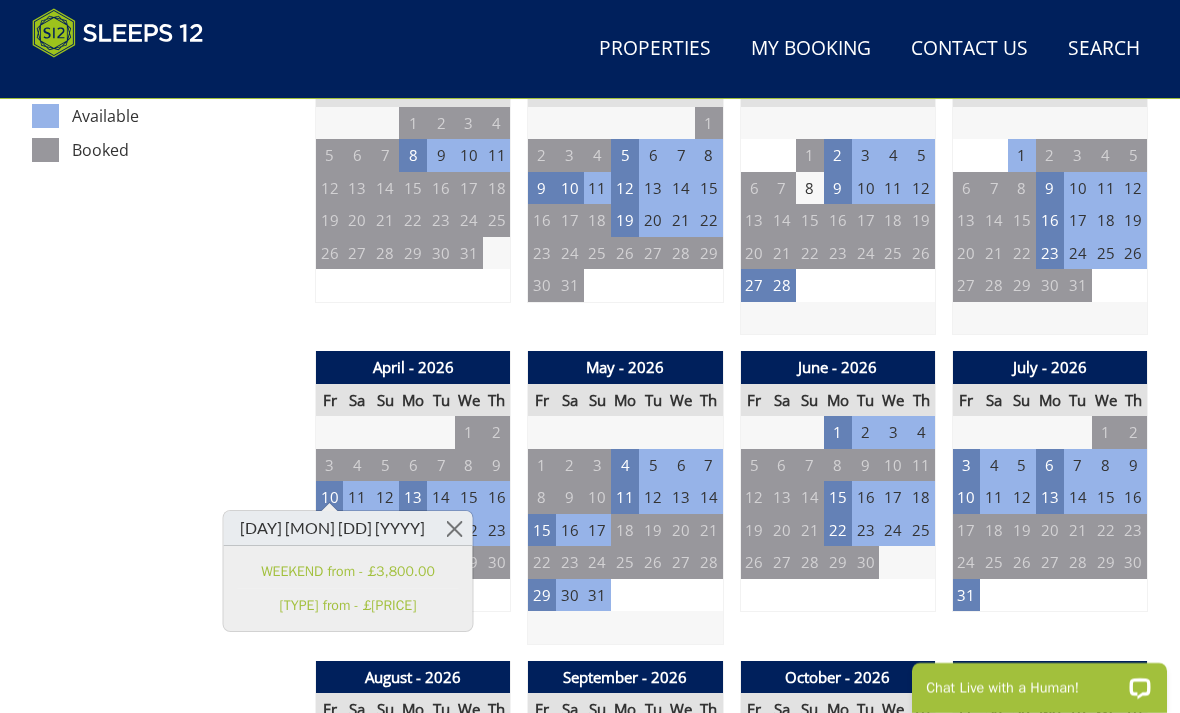 click on "WEEKEND from  - £3,800.00" at bounding box center [348, 571] 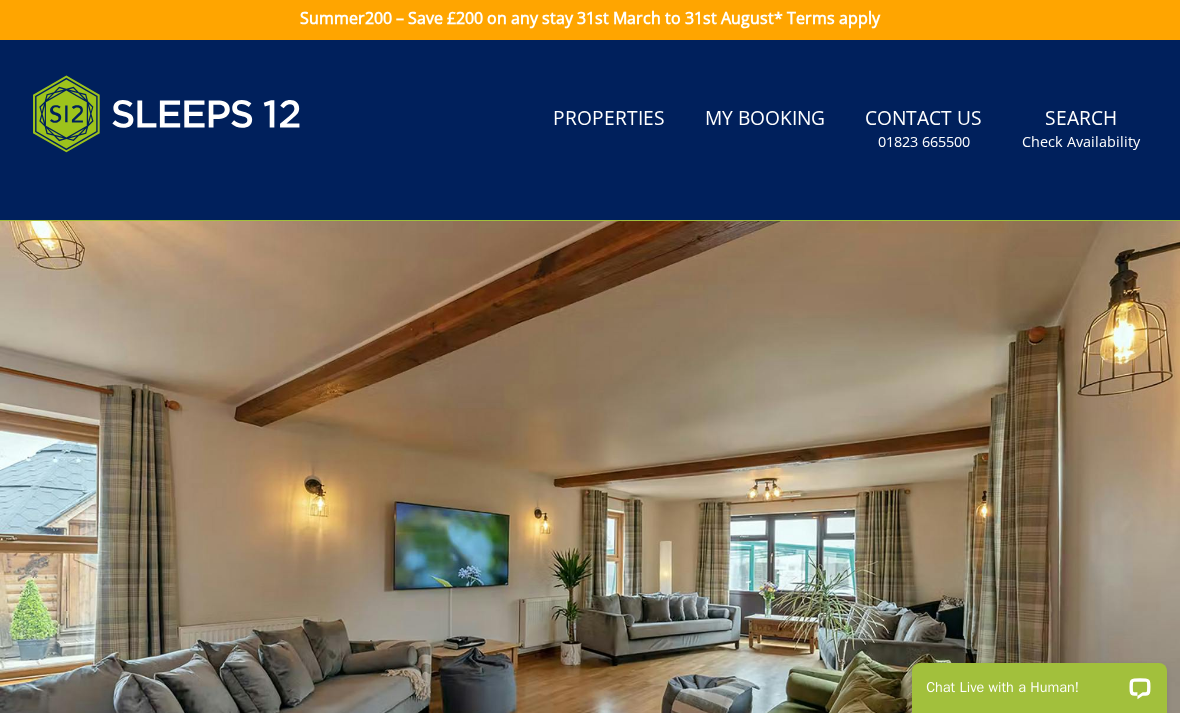 scroll, scrollTop: 0, scrollLeft: 0, axis: both 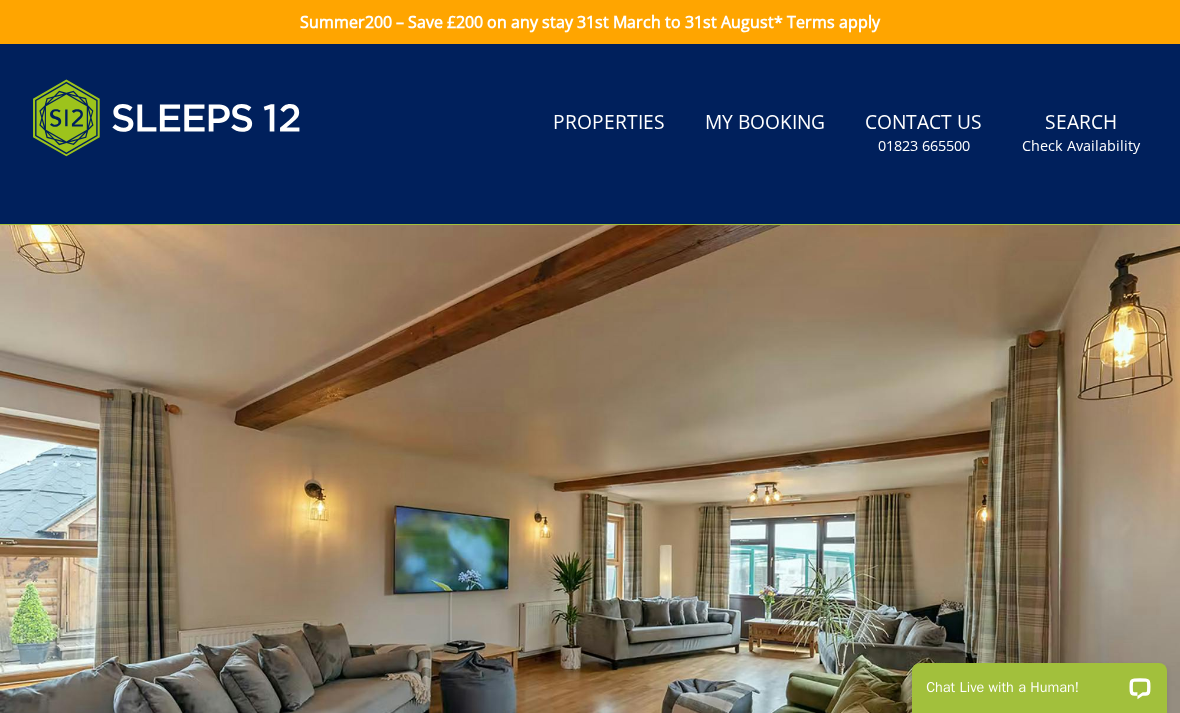 click on "Properties" at bounding box center (609, 123) 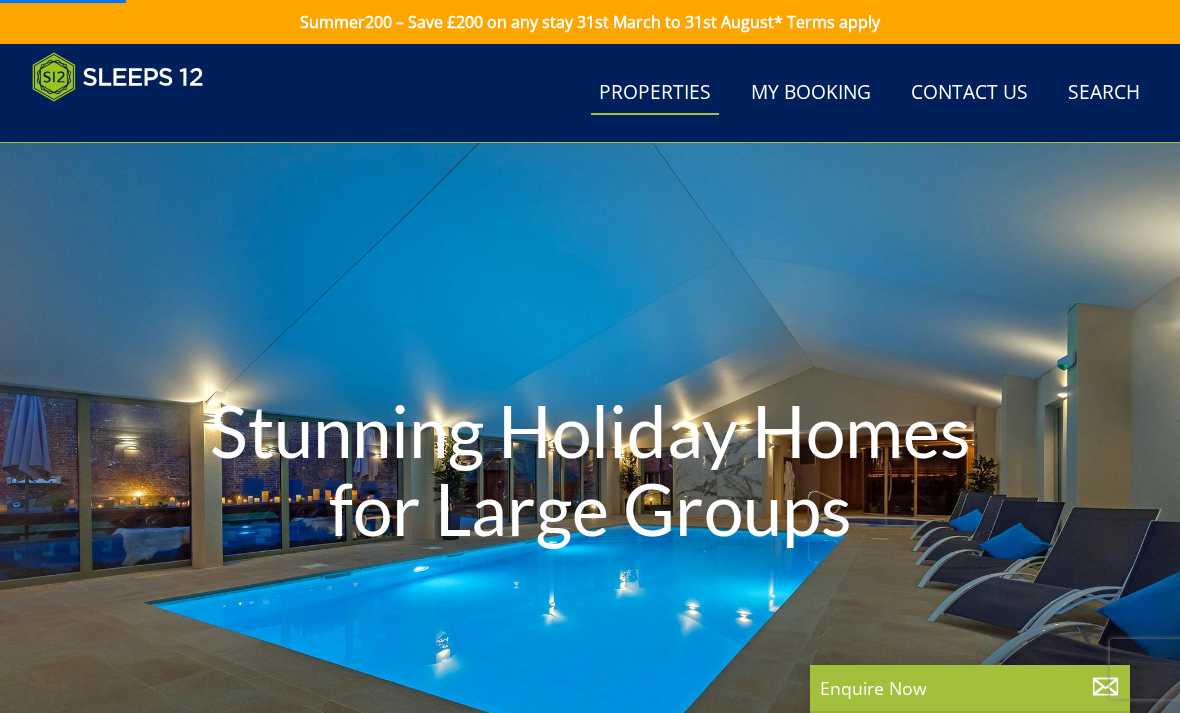 scroll, scrollTop: 188, scrollLeft: 0, axis: vertical 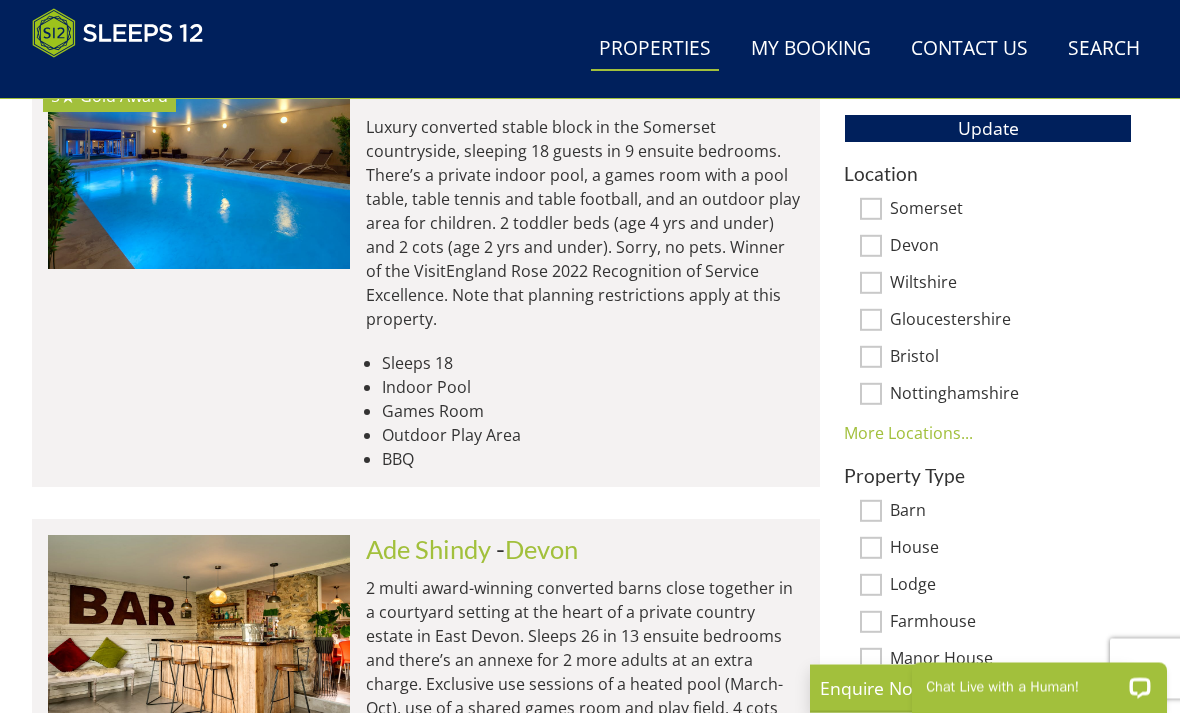 click on "More Locations..." at bounding box center [908, 434] 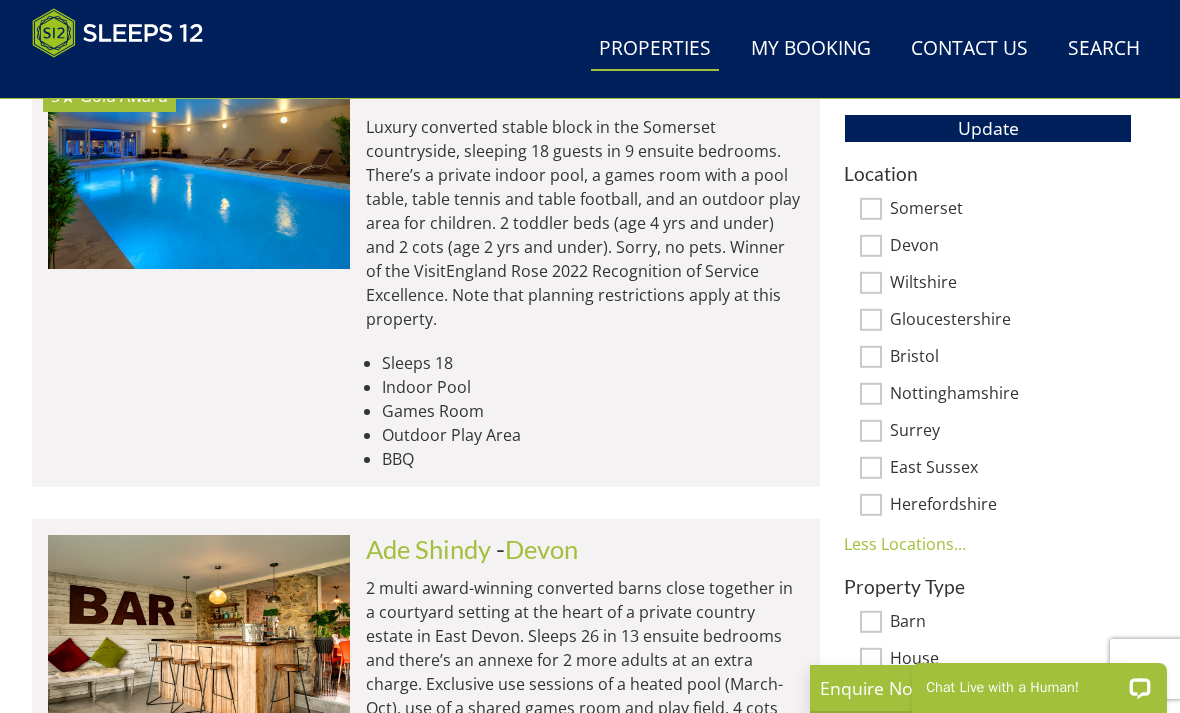 click on "Gloucestershire" at bounding box center [871, 320] 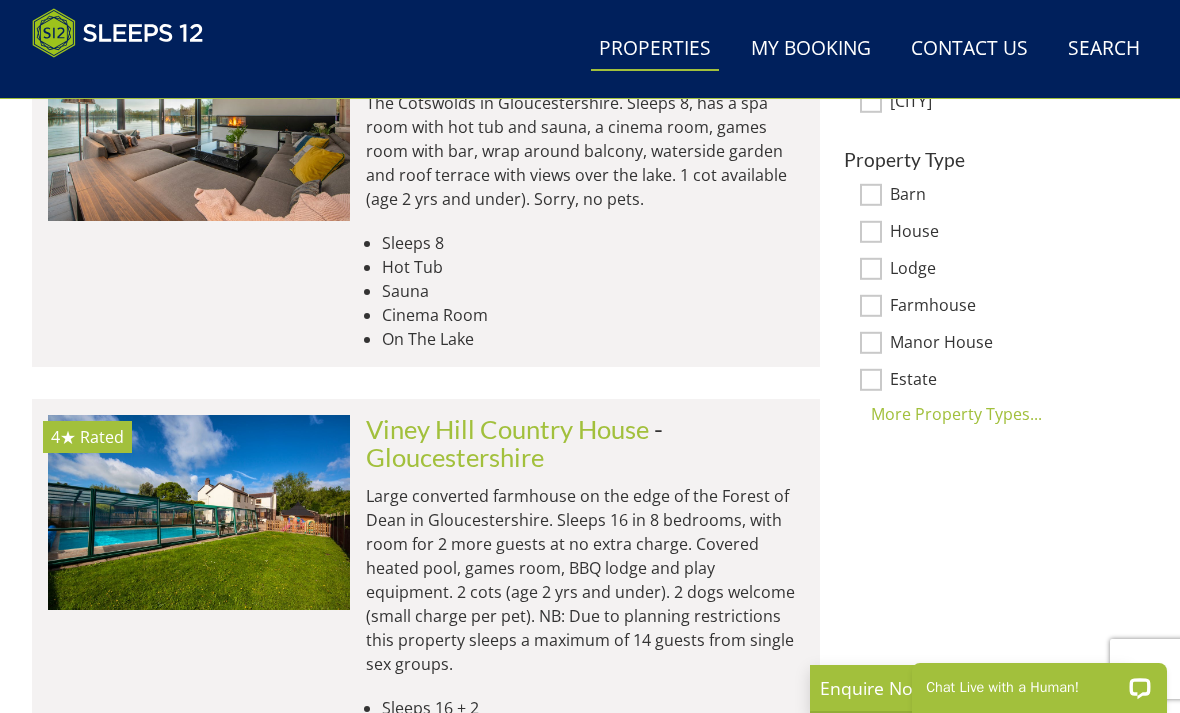 scroll, scrollTop: 1492, scrollLeft: 0, axis: vertical 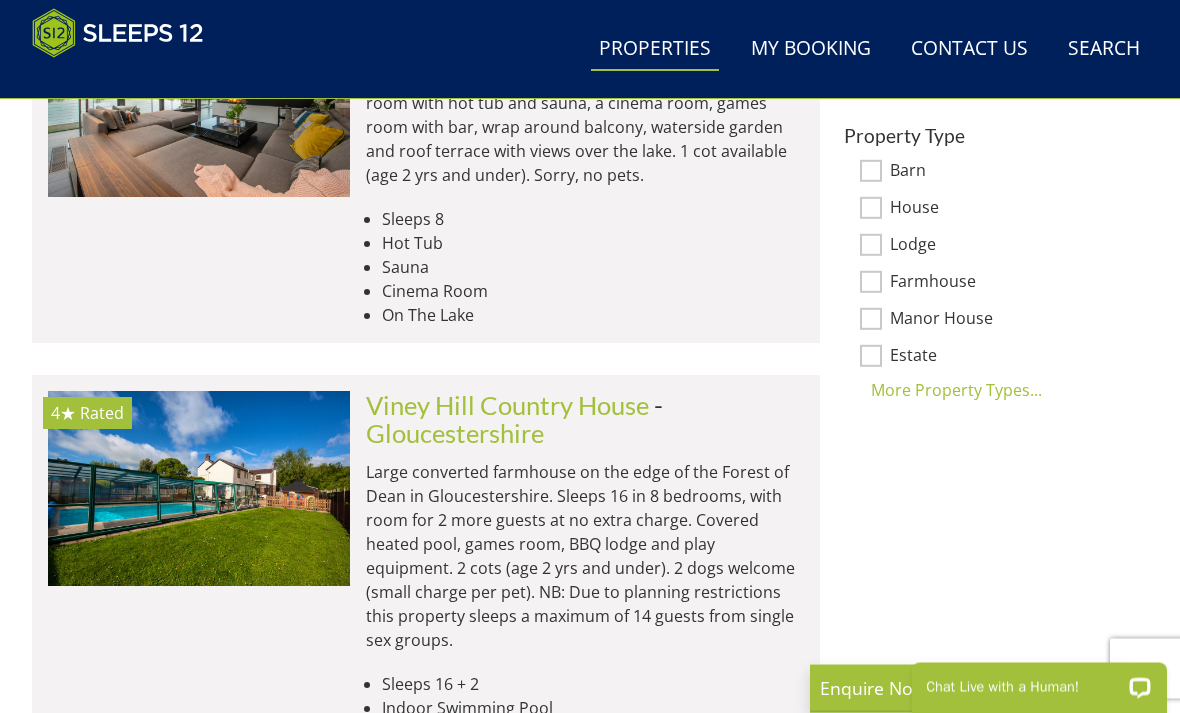 click on "Viney Hill Country House" at bounding box center [507, 406] 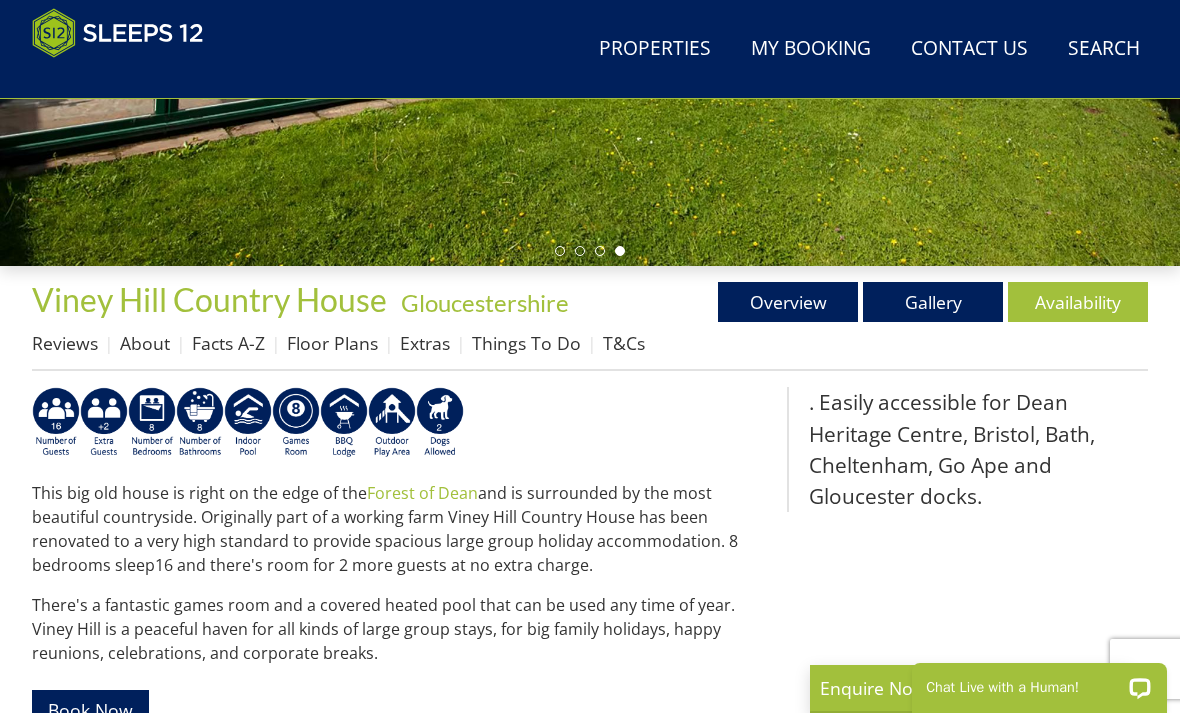scroll, scrollTop: 0, scrollLeft: 0, axis: both 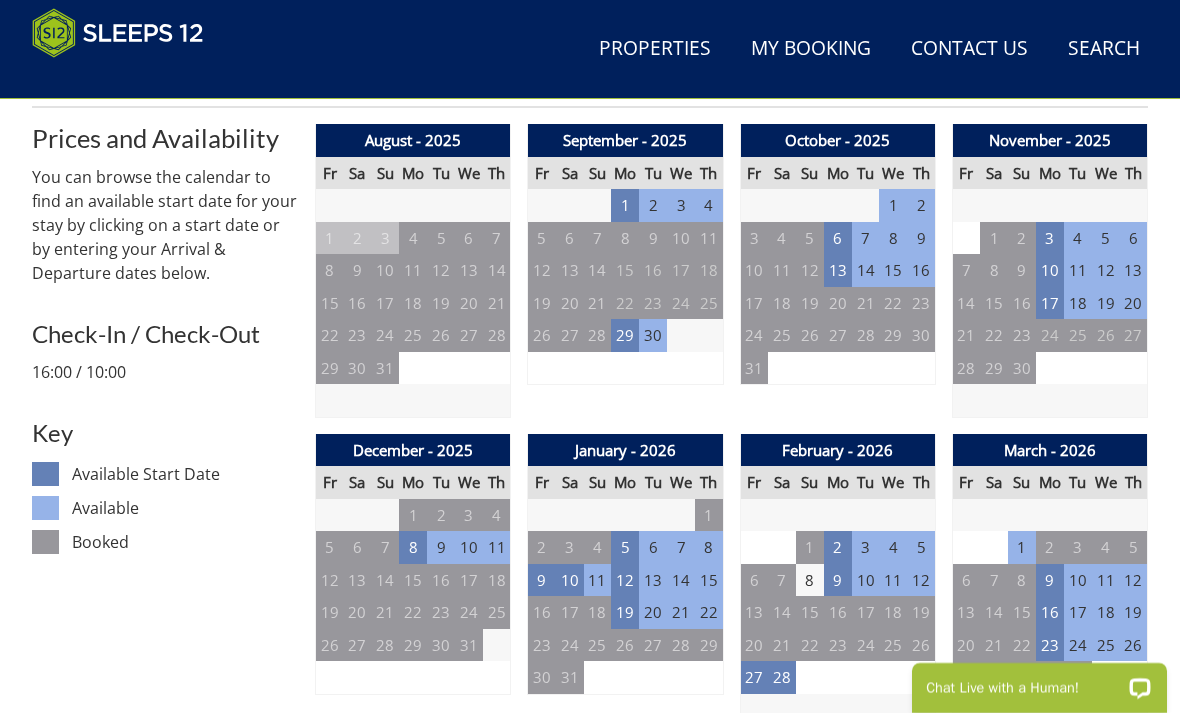 click on "9" at bounding box center [542, 580] 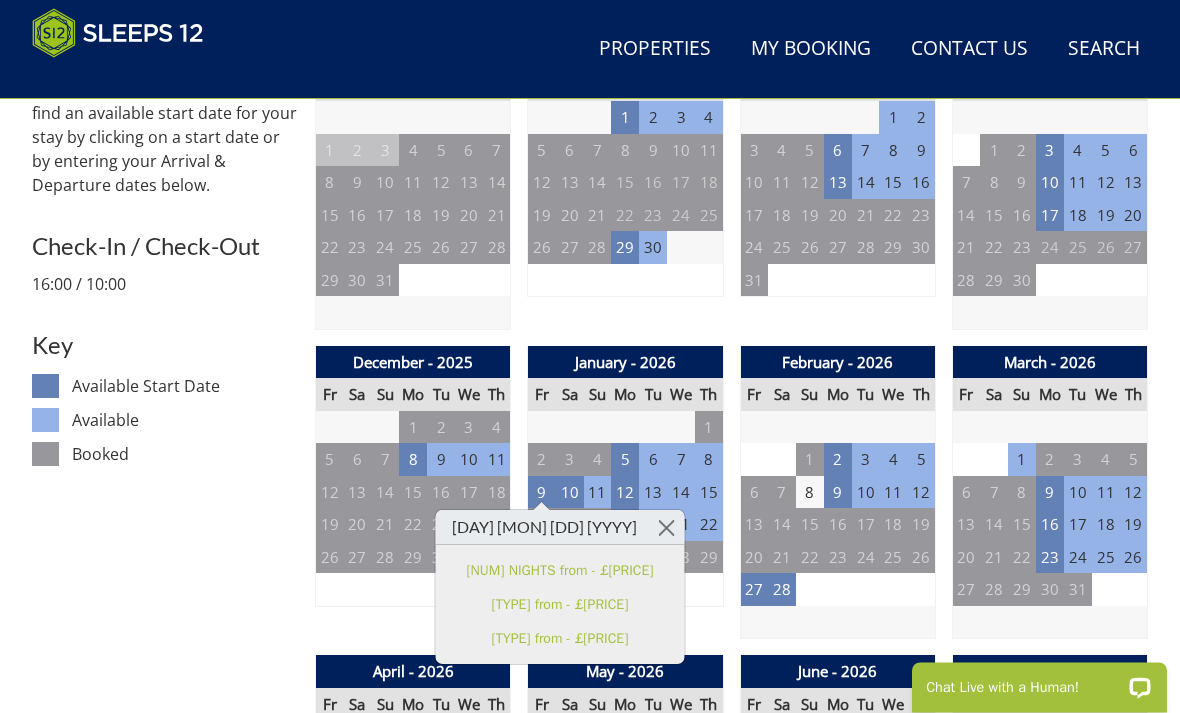 scroll, scrollTop: 890, scrollLeft: 0, axis: vertical 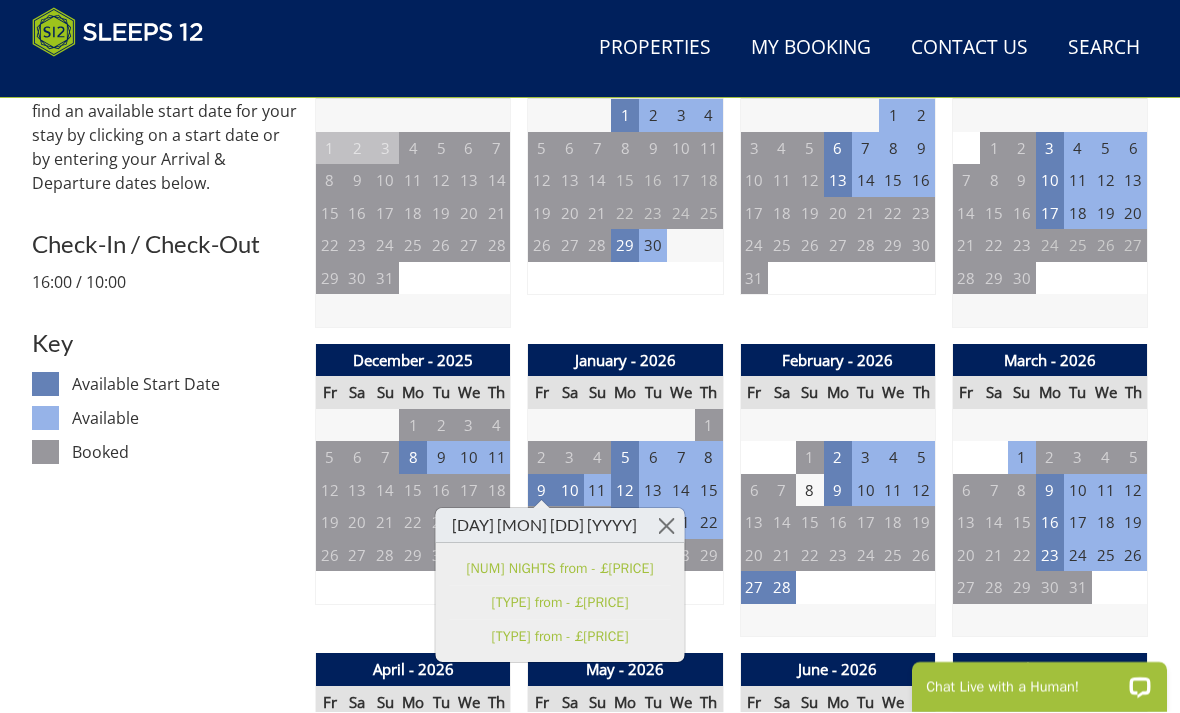 click at bounding box center (666, 526) 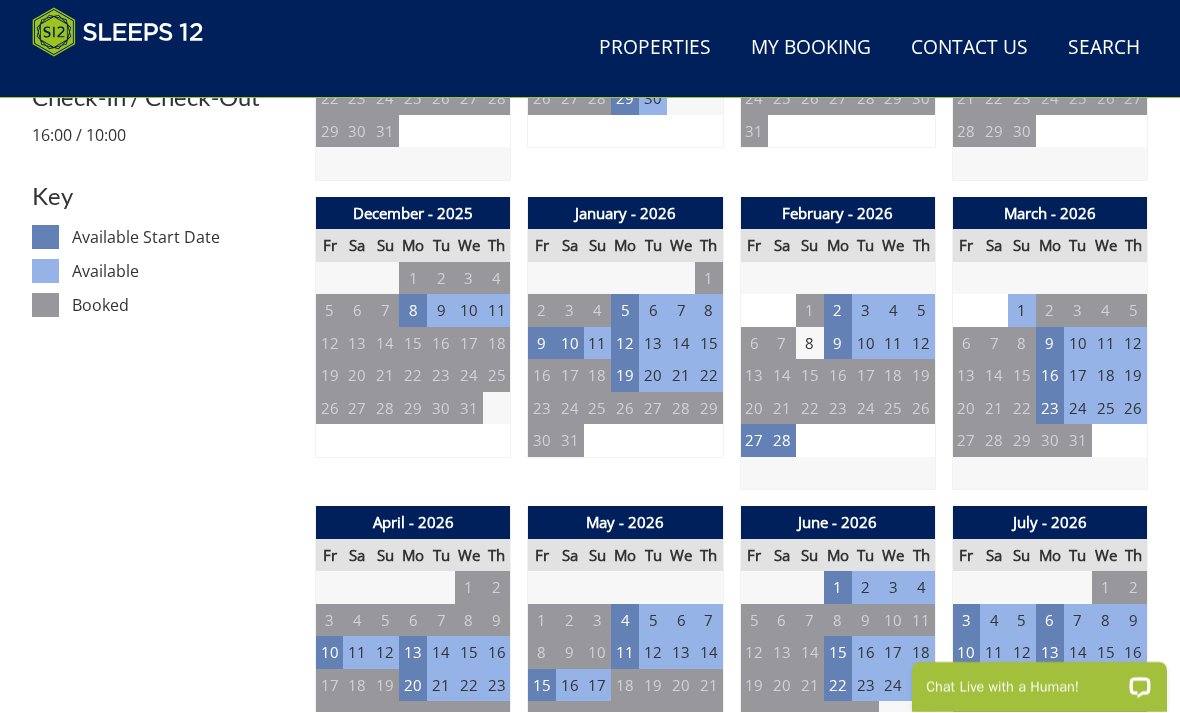 scroll, scrollTop: 1038, scrollLeft: 0, axis: vertical 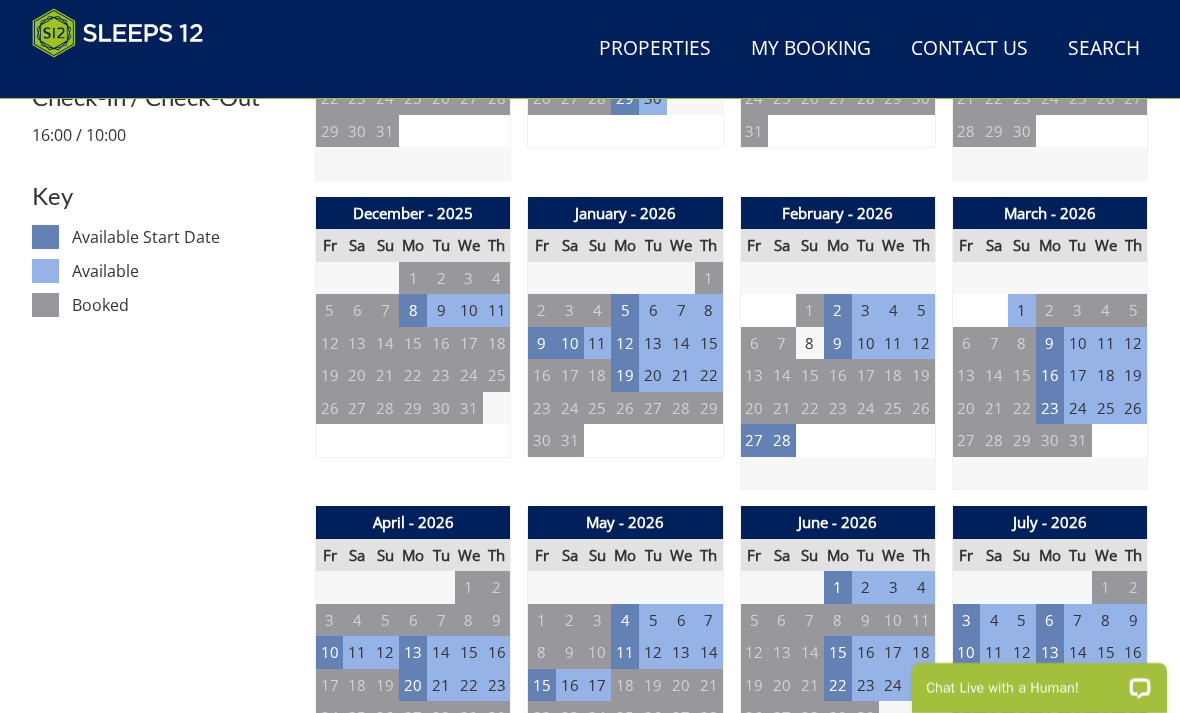 click on "10" at bounding box center [330, 652] 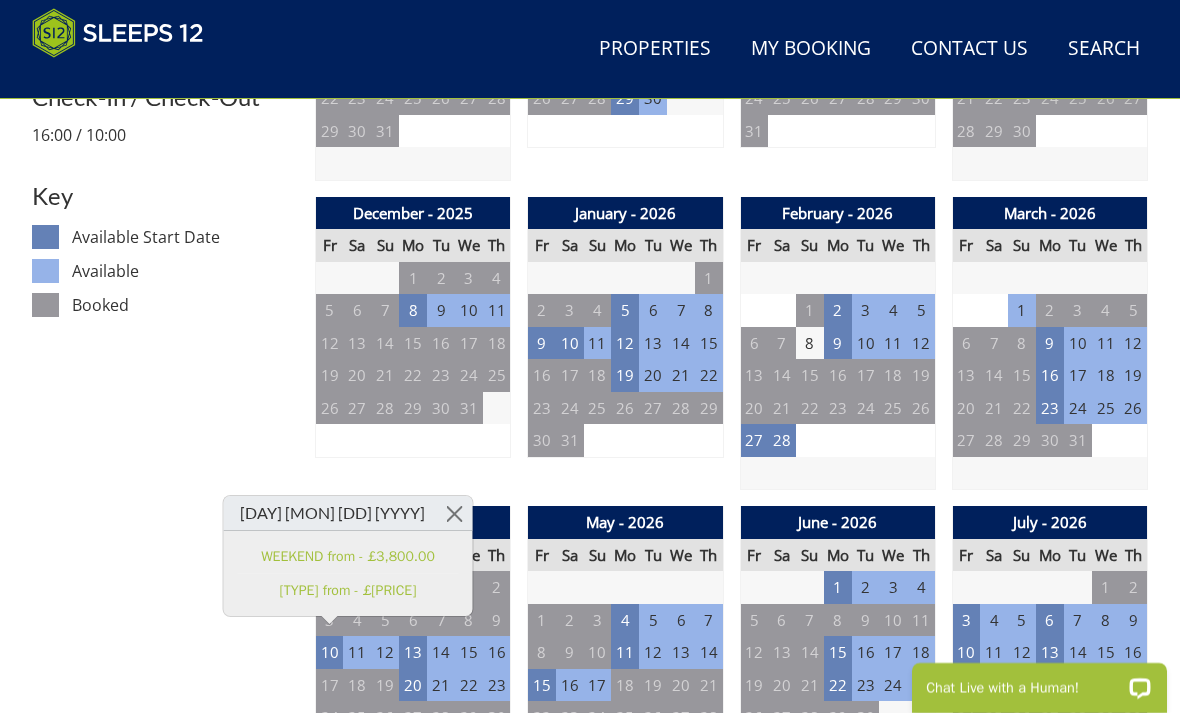click on "15" at bounding box center [542, 685] 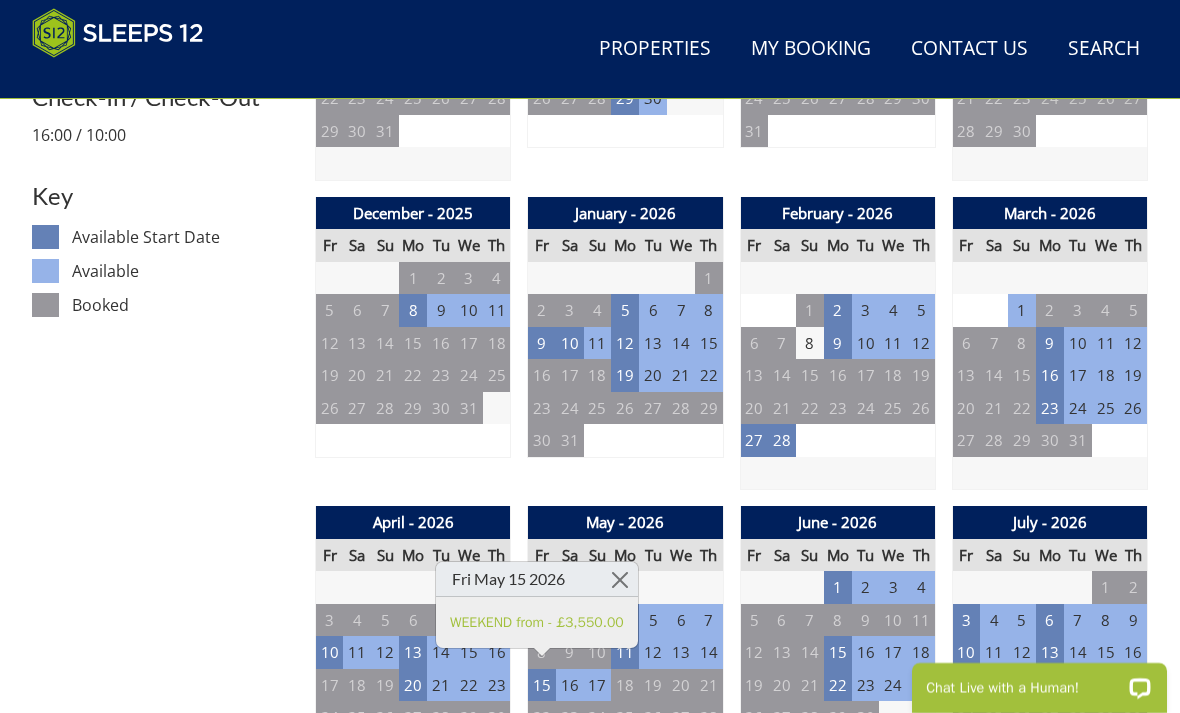 click on "10" at bounding box center (330, 652) 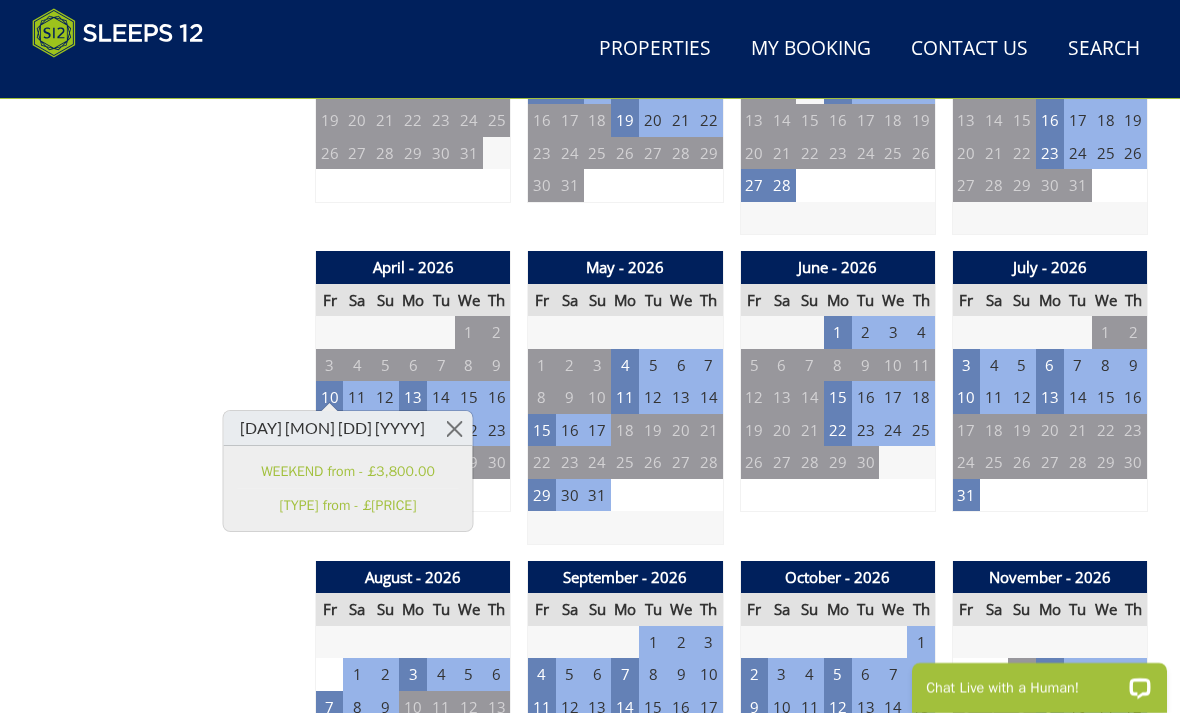 scroll, scrollTop: 1296, scrollLeft: 0, axis: vertical 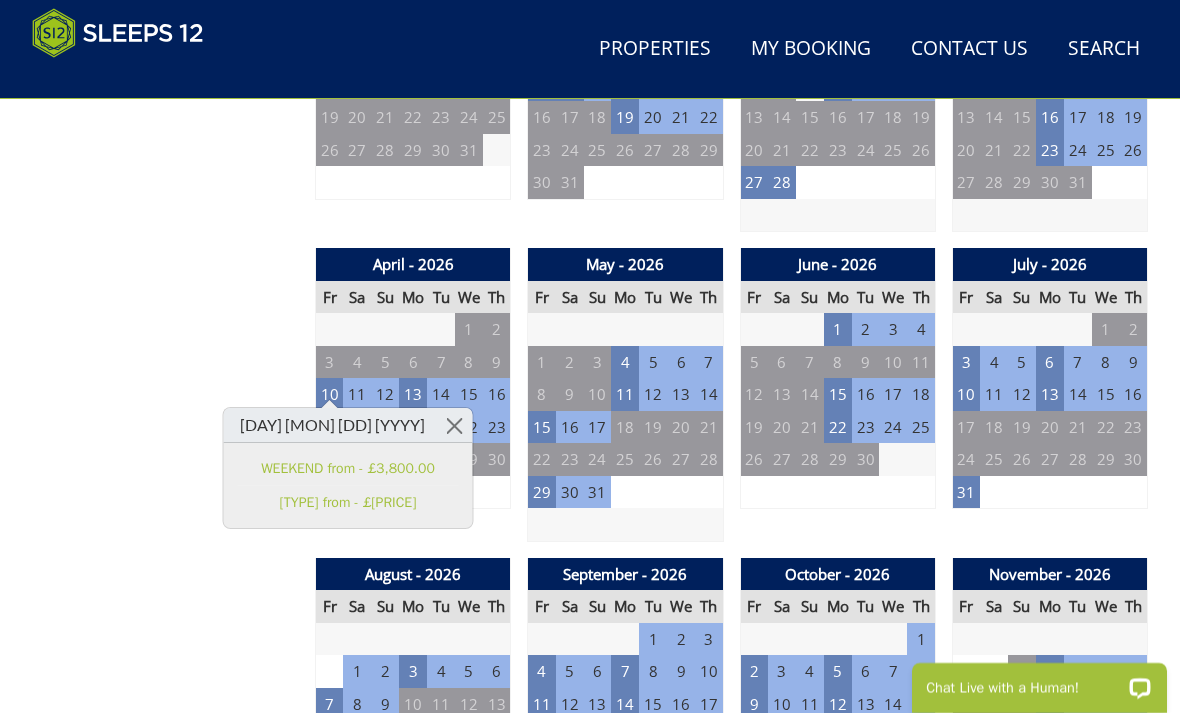 click on "3" at bounding box center [966, 362] 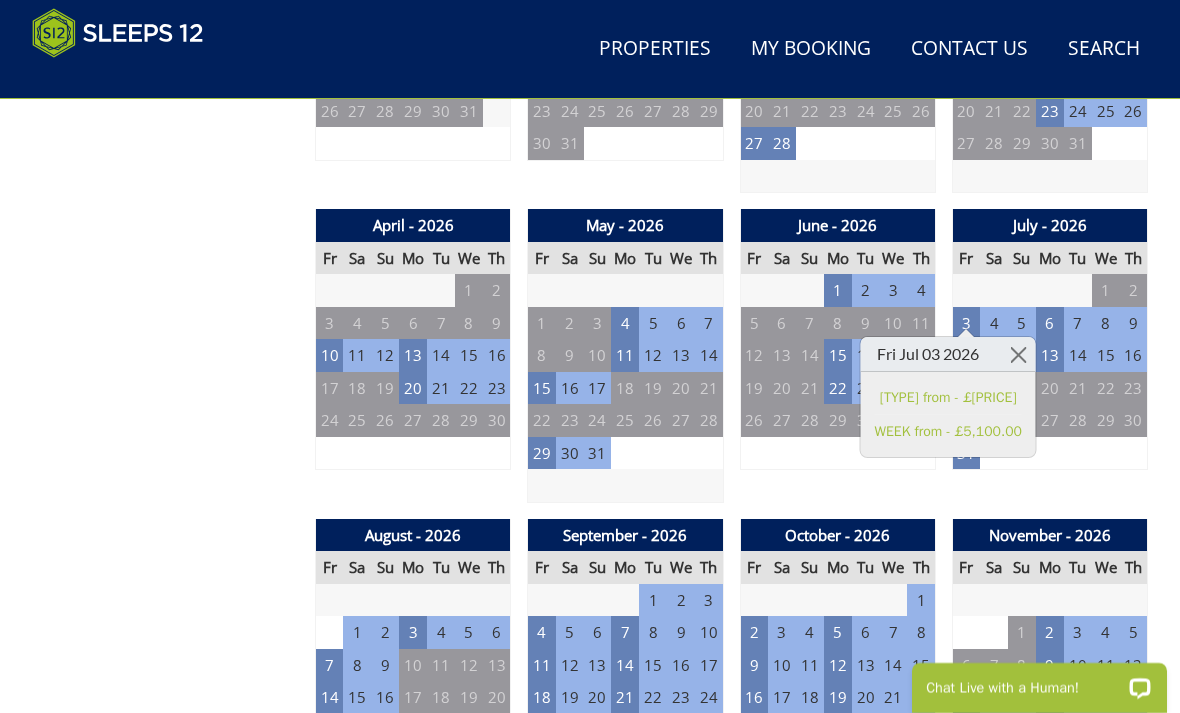 scroll, scrollTop: 1350, scrollLeft: 0, axis: vertical 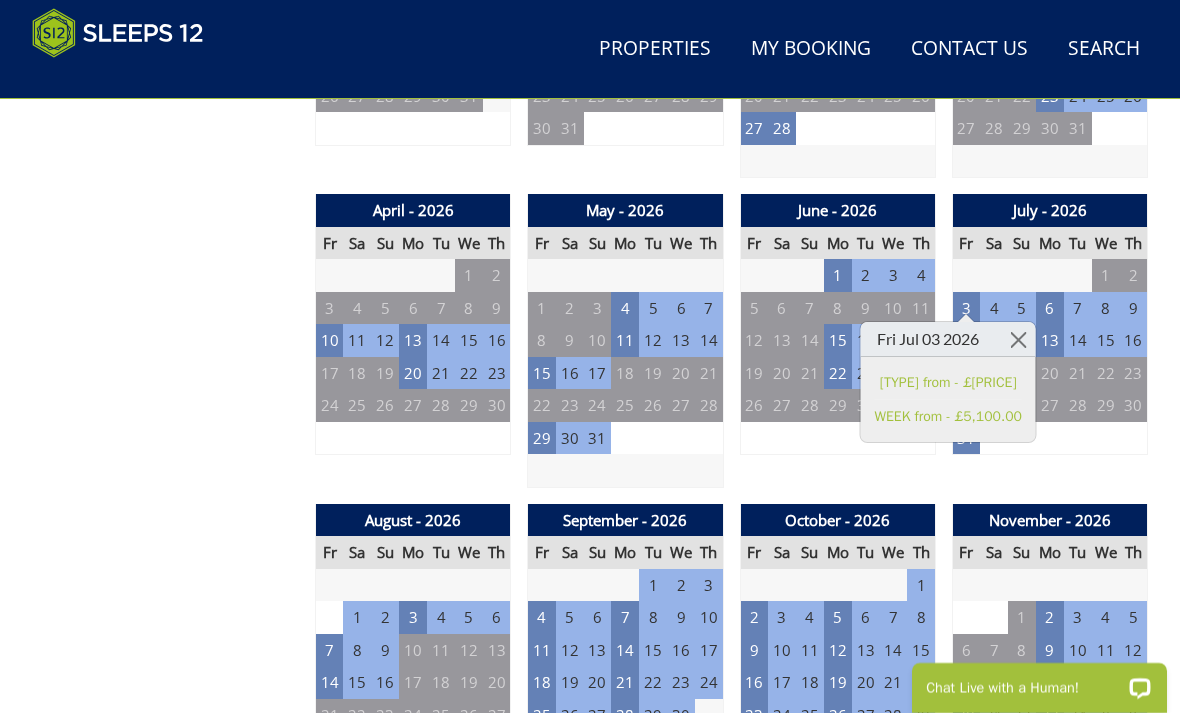 click on "7" at bounding box center (330, 650) 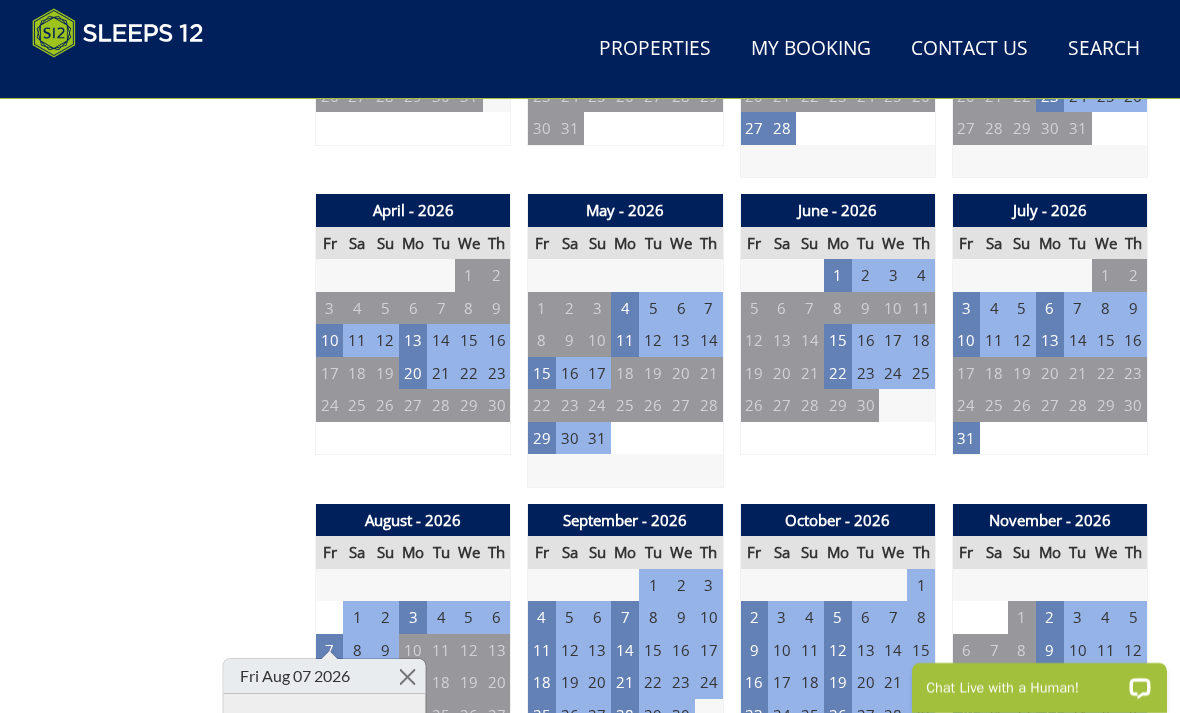 click on "11" at bounding box center [542, 650] 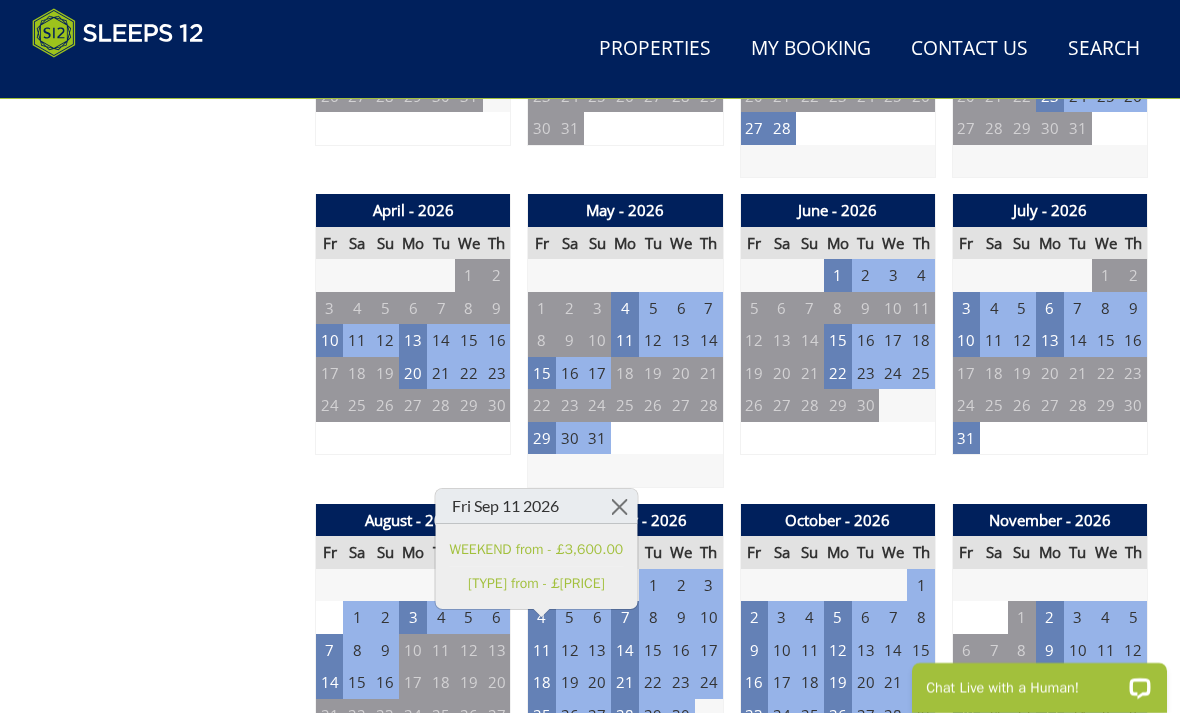 click on "25" at bounding box center [542, 715] 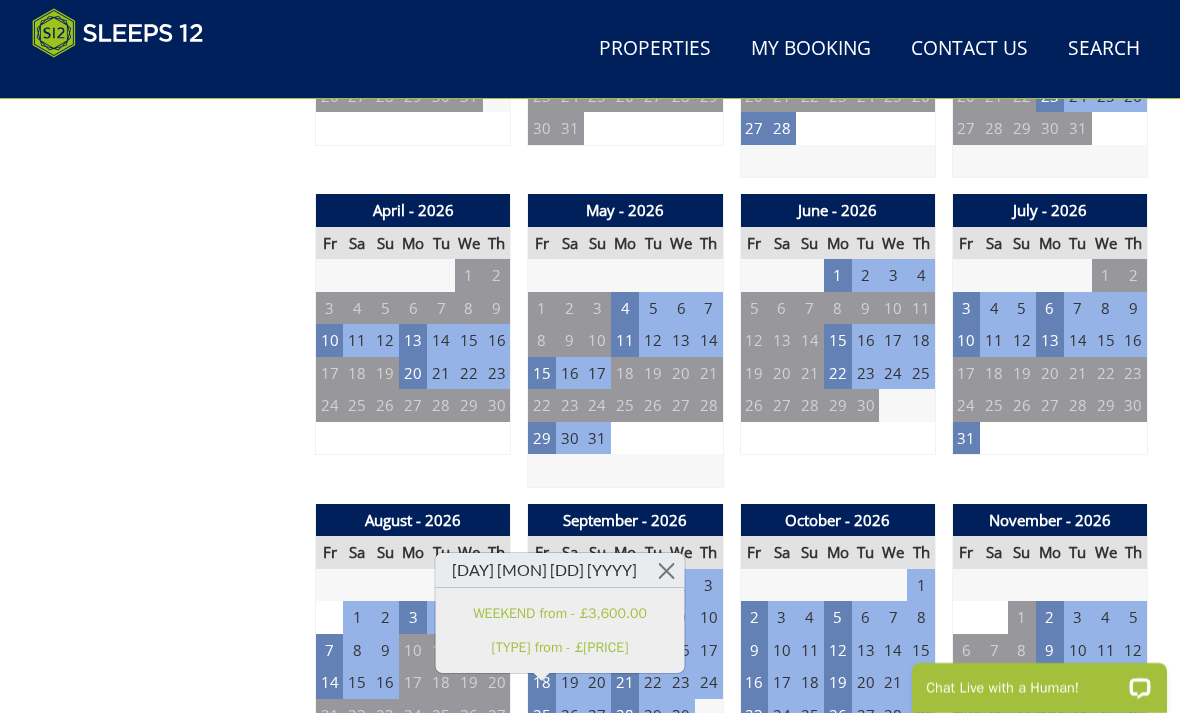 click on "2" at bounding box center (754, 617) 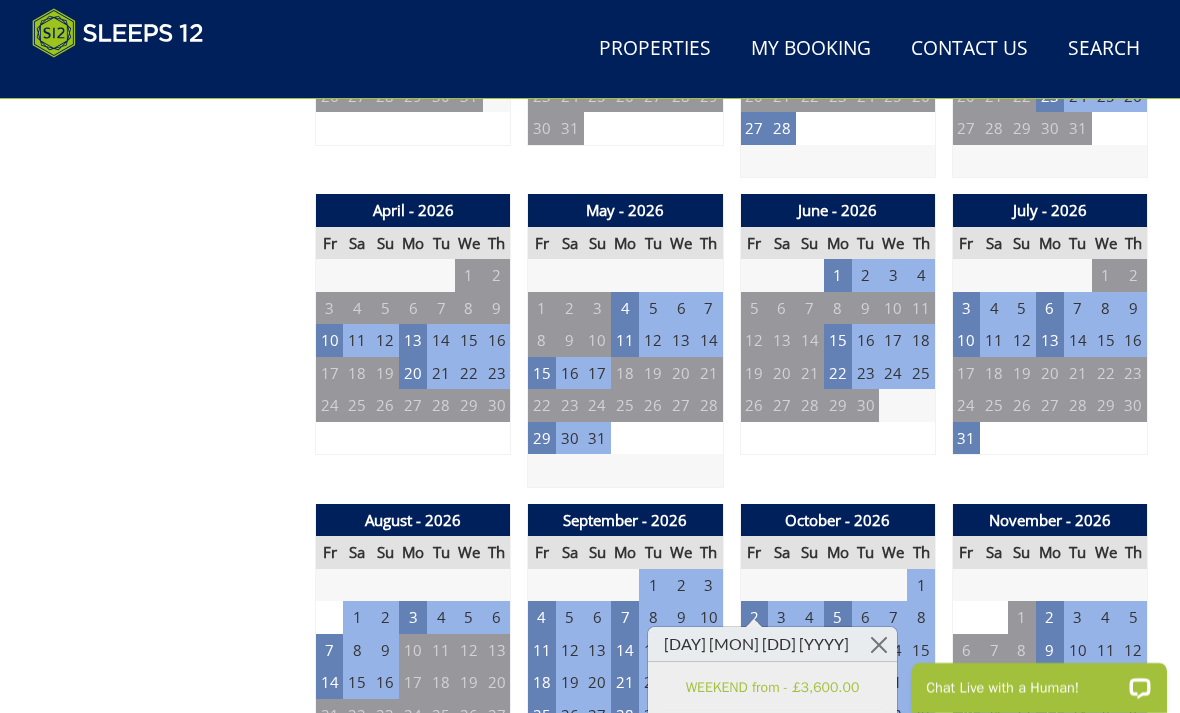 click on "13" at bounding box center (966, 682) 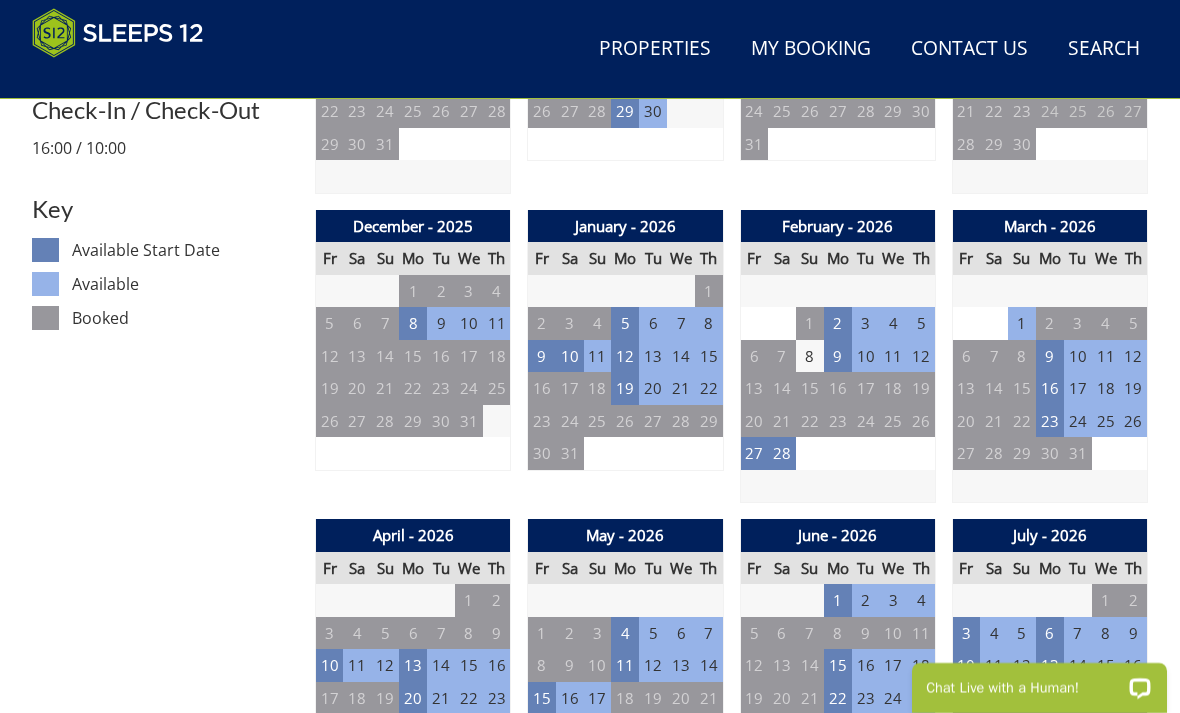 scroll, scrollTop: 1024, scrollLeft: 0, axis: vertical 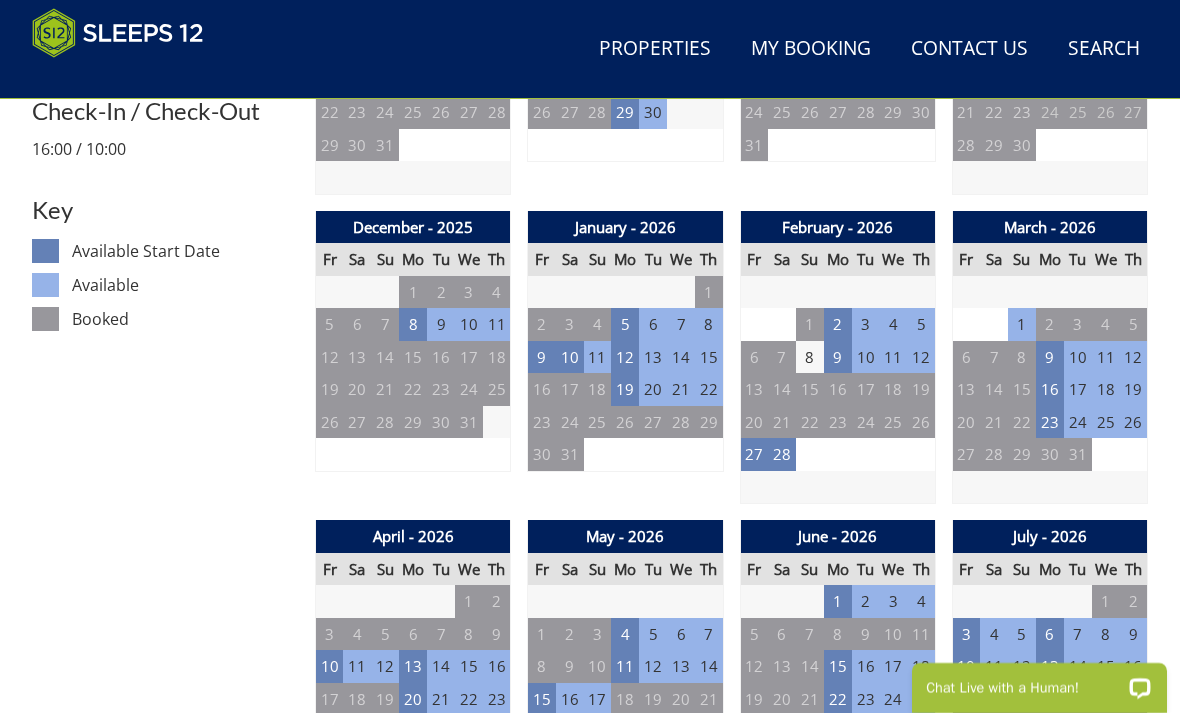 click on "15" at bounding box center (542, 699) 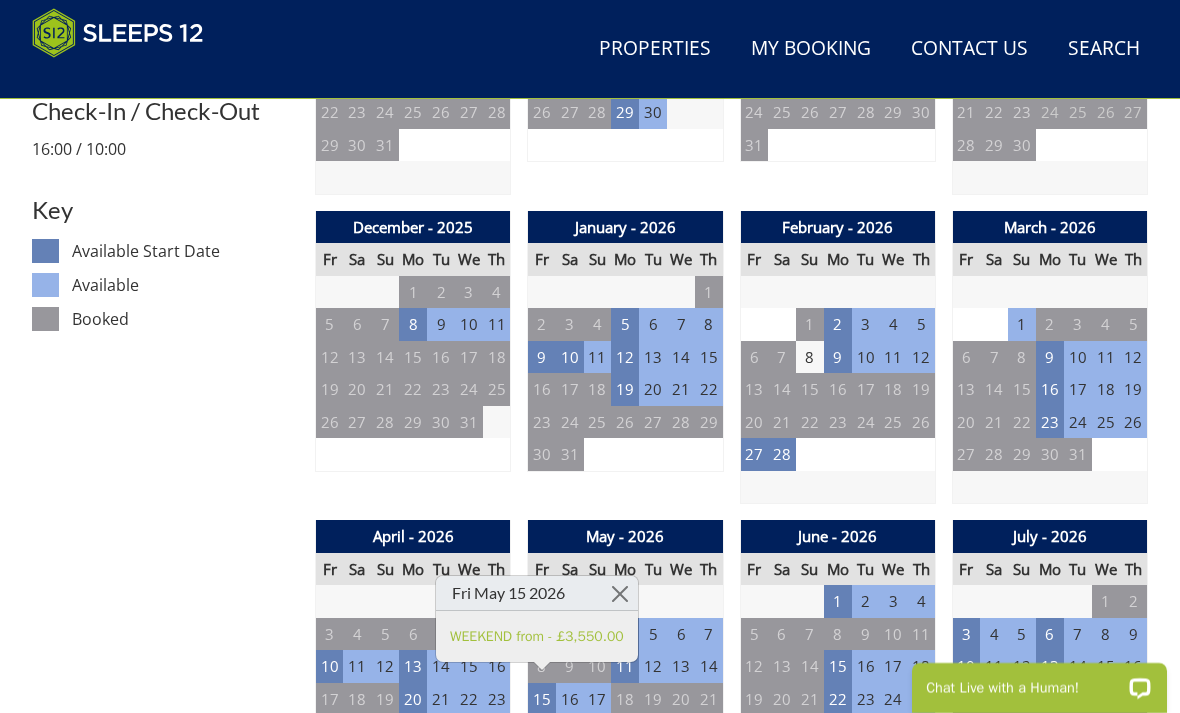 click on "10" at bounding box center [330, 666] 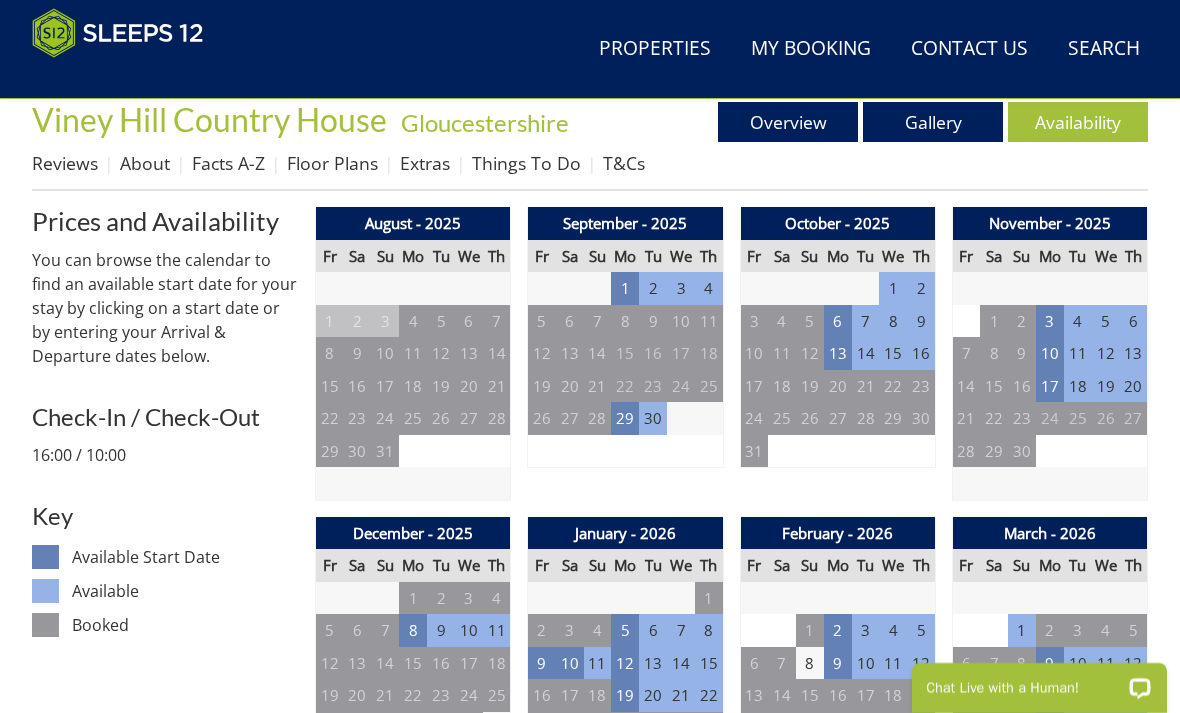 scroll, scrollTop: 719, scrollLeft: 0, axis: vertical 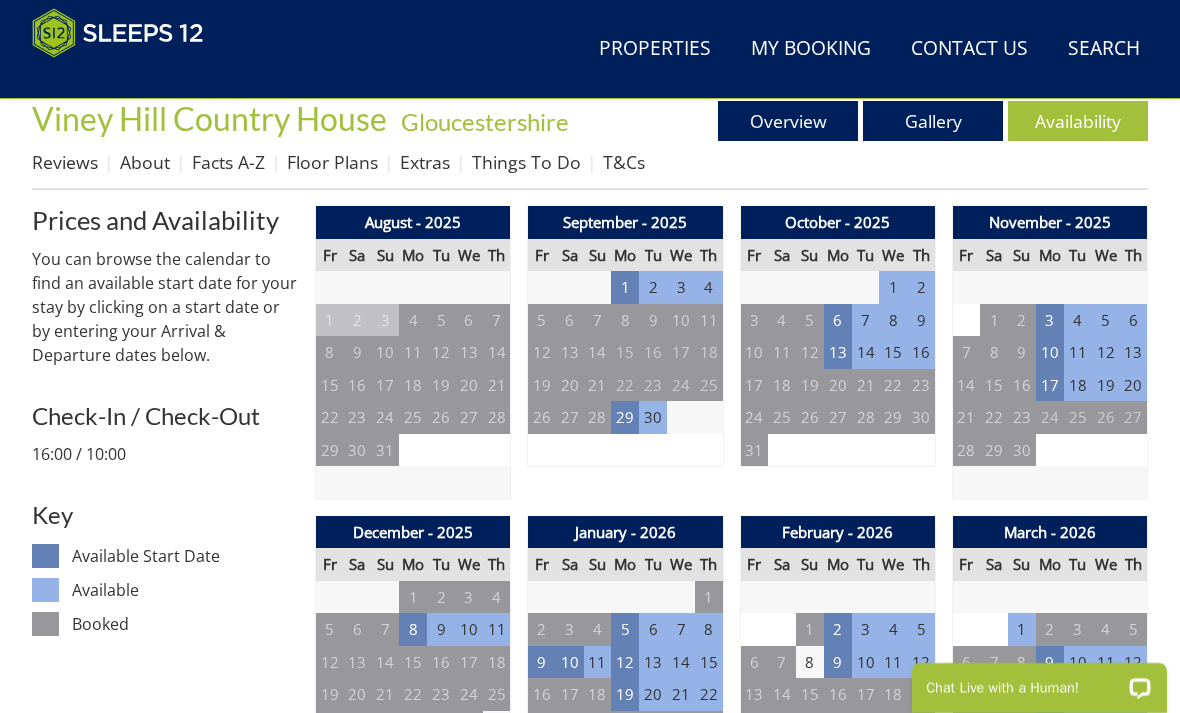click on "9" at bounding box center (542, 662) 